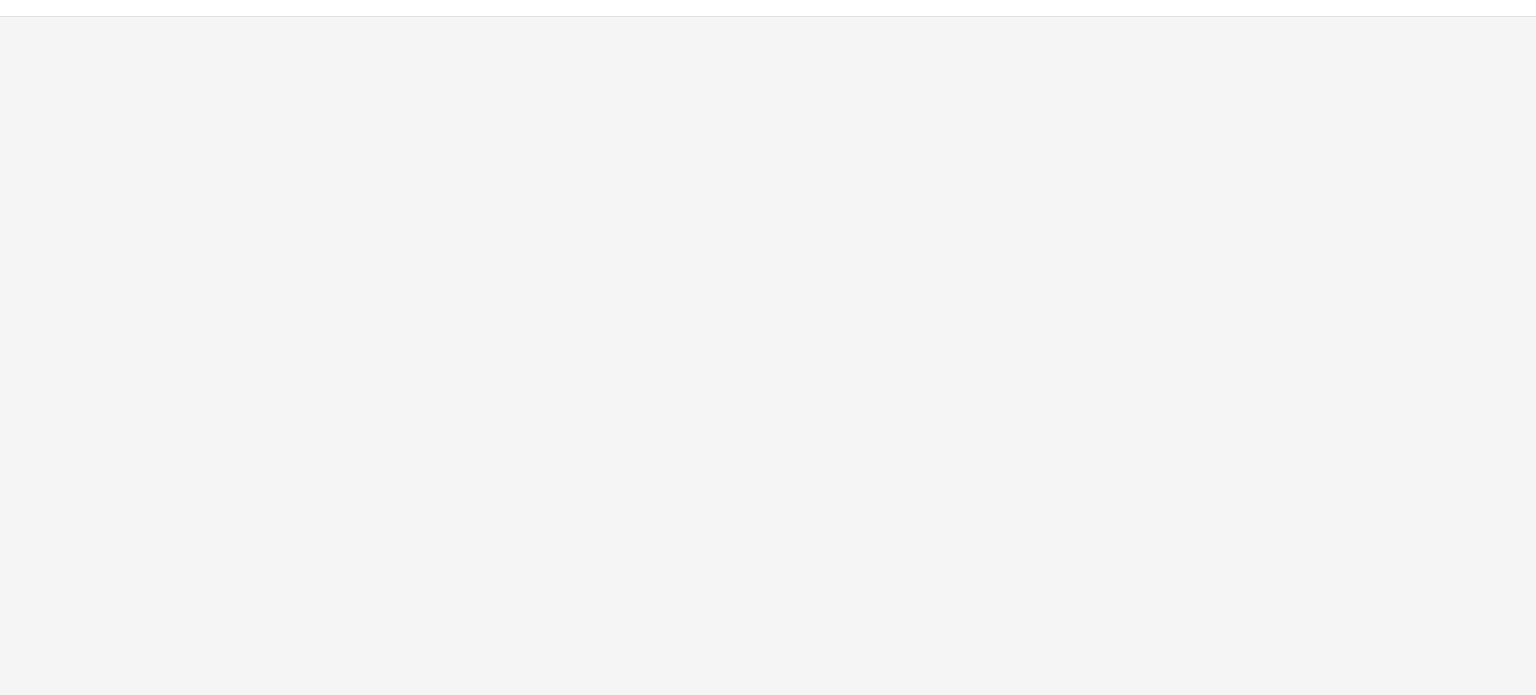 scroll, scrollTop: 0, scrollLeft: 0, axis: both 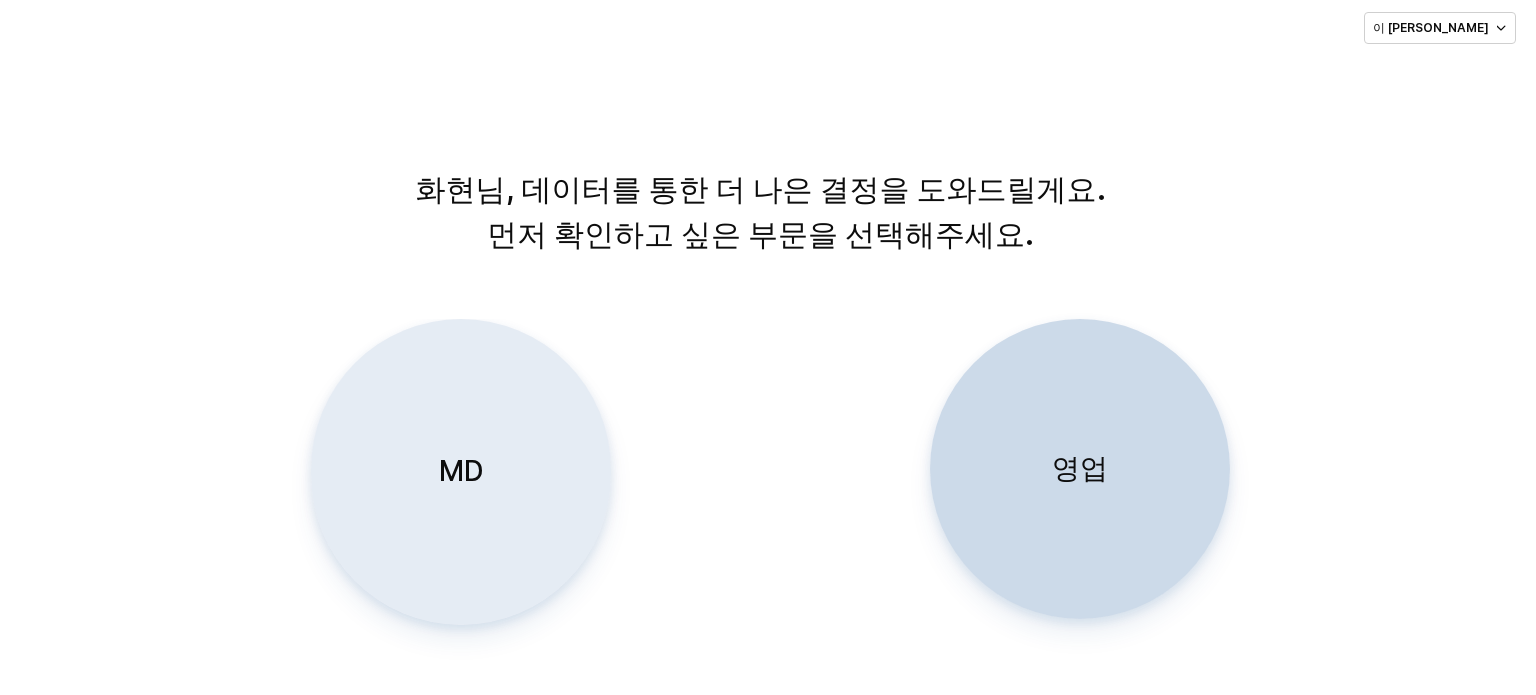 click on "MD" at bounding box center (460, 472) 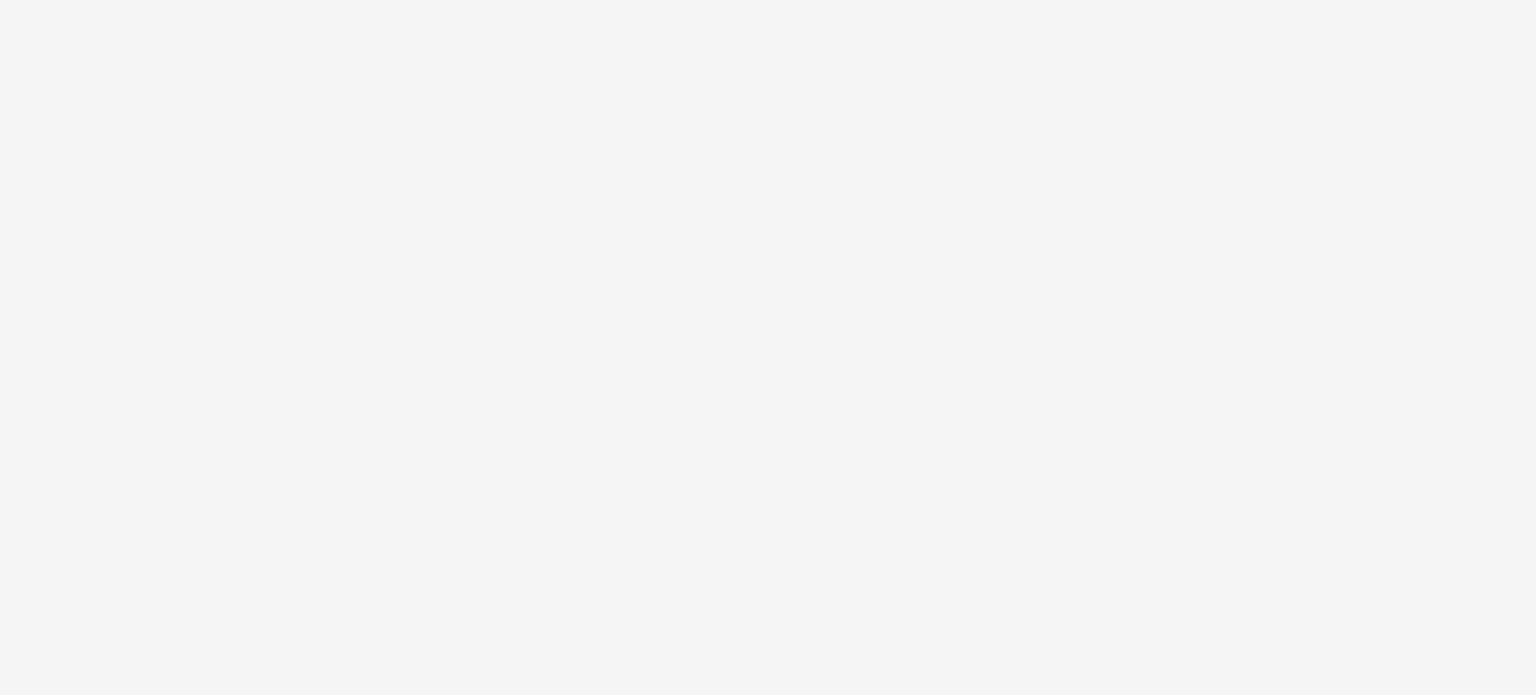 scroll, scrollTop: 0, scrollLeft: 0, axis: both 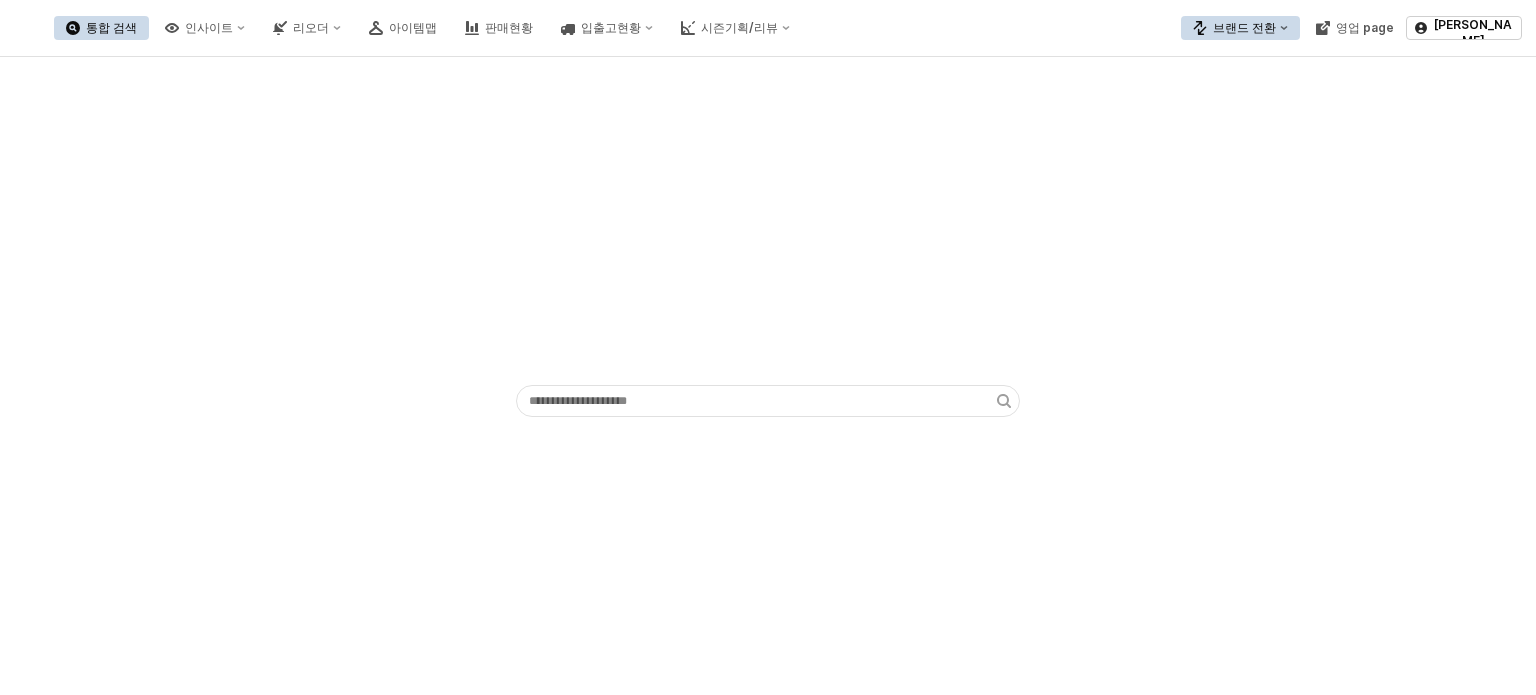 click on "브랜드 전환" at bounding box center (1244, 28) 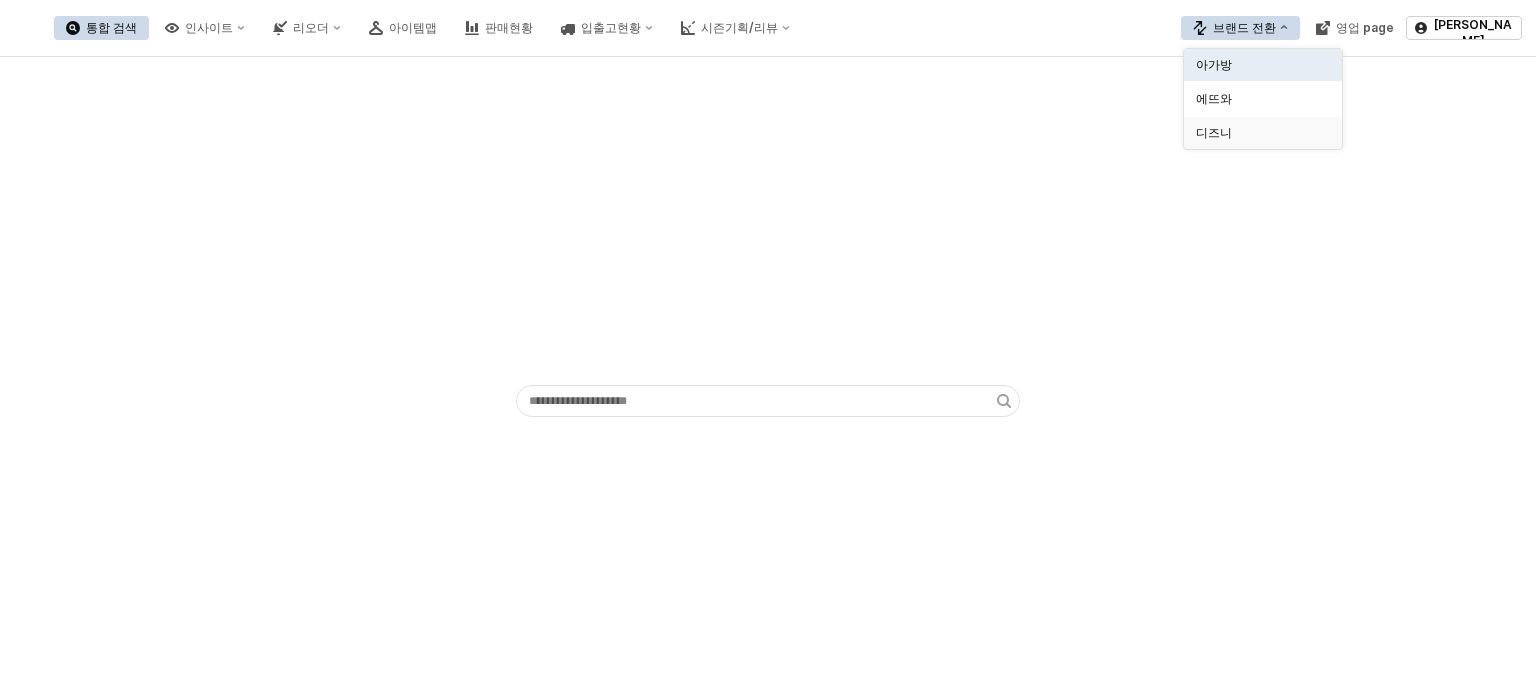 click on "디즈니" at bounding box center [1257, 133] 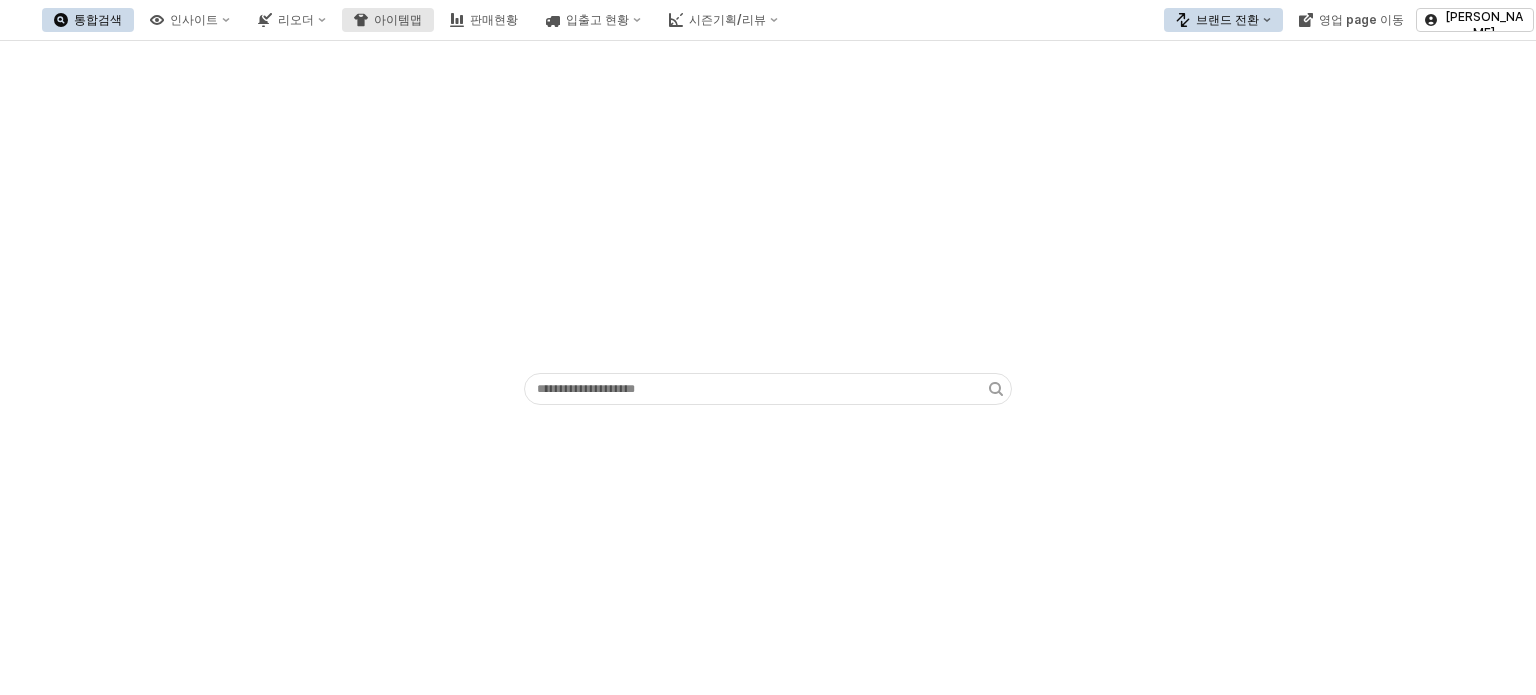 click on "아이템맵" at bounding box center [388, 20] 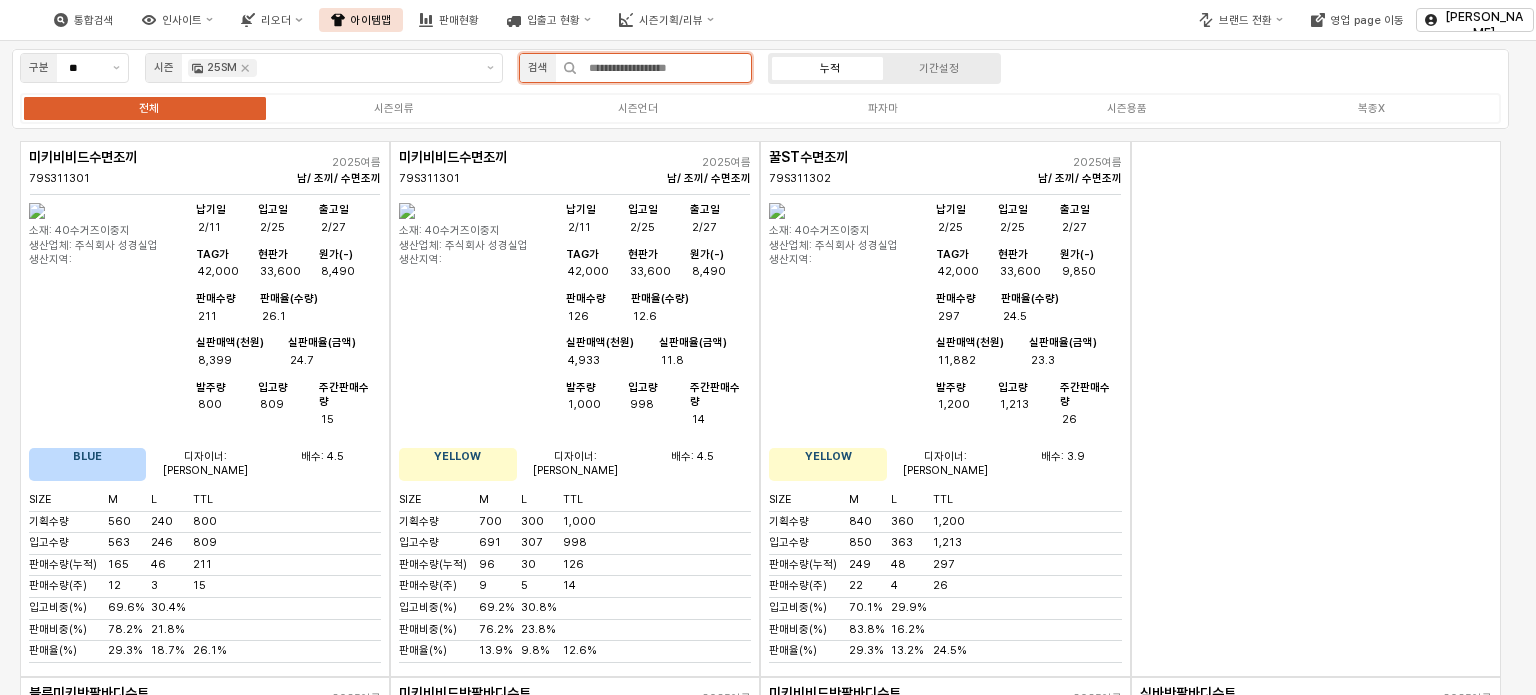 click at bounding box center [664, 68] 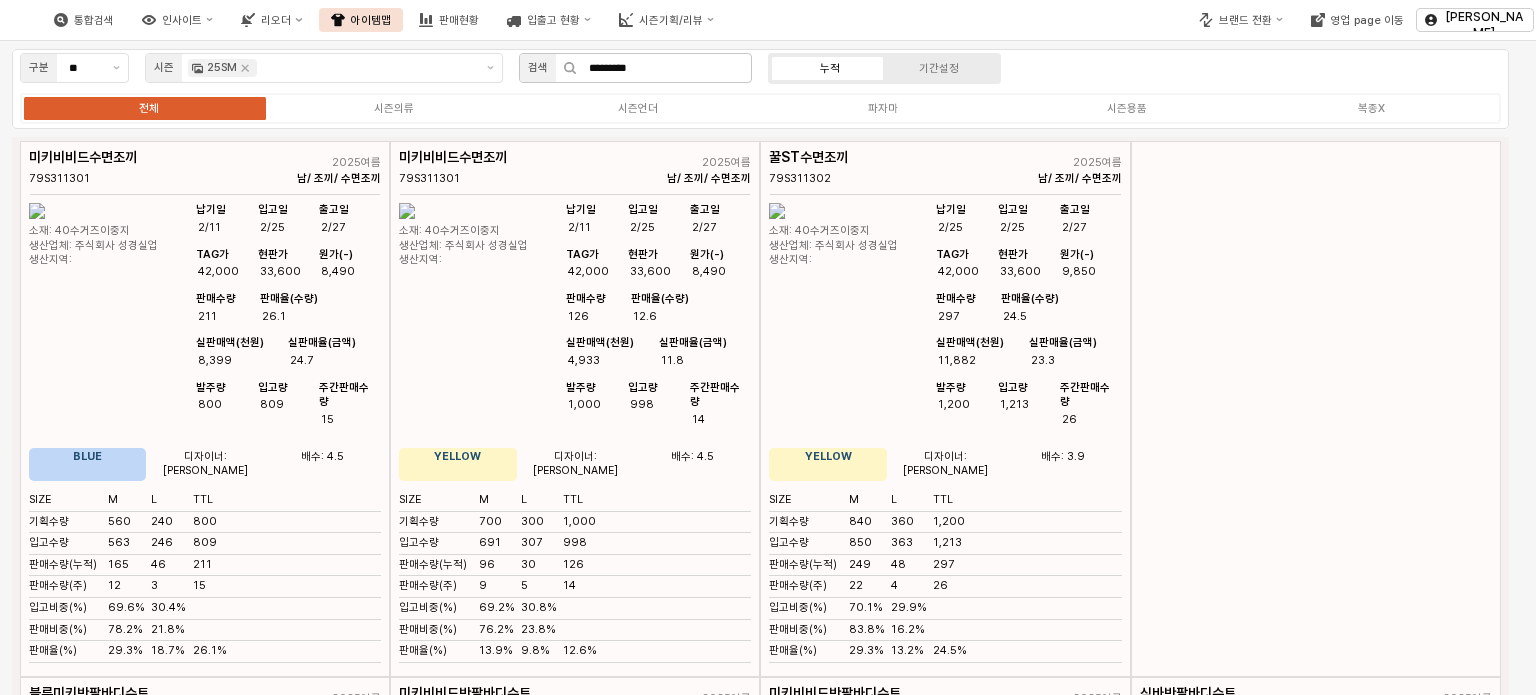 click 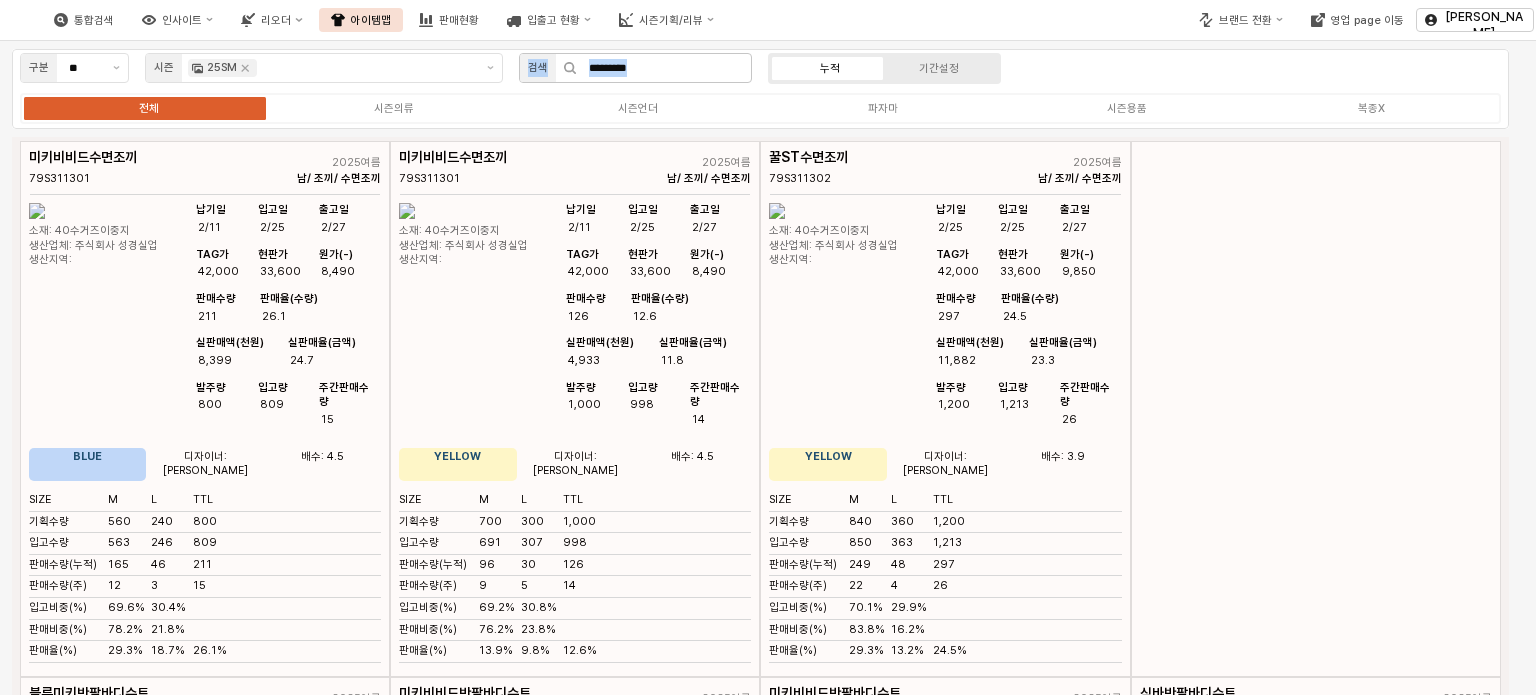 click 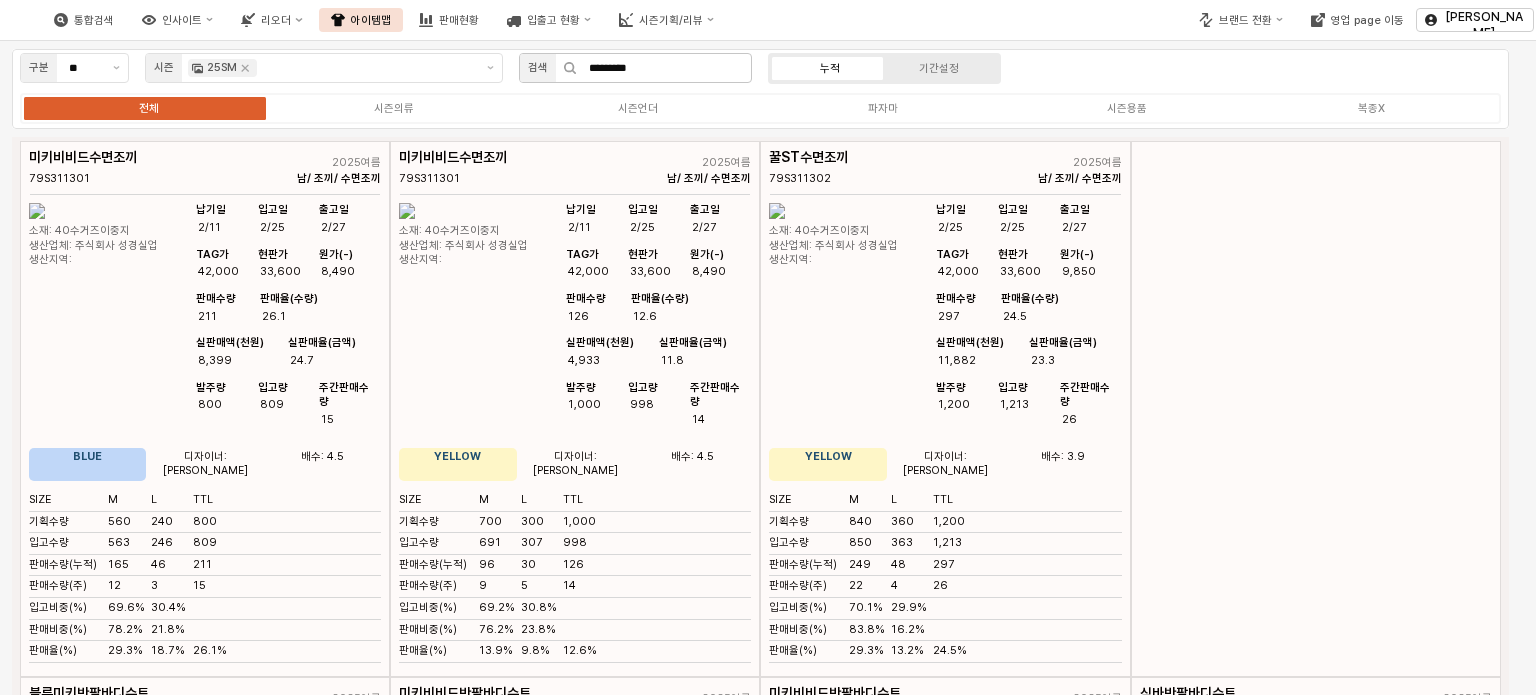click 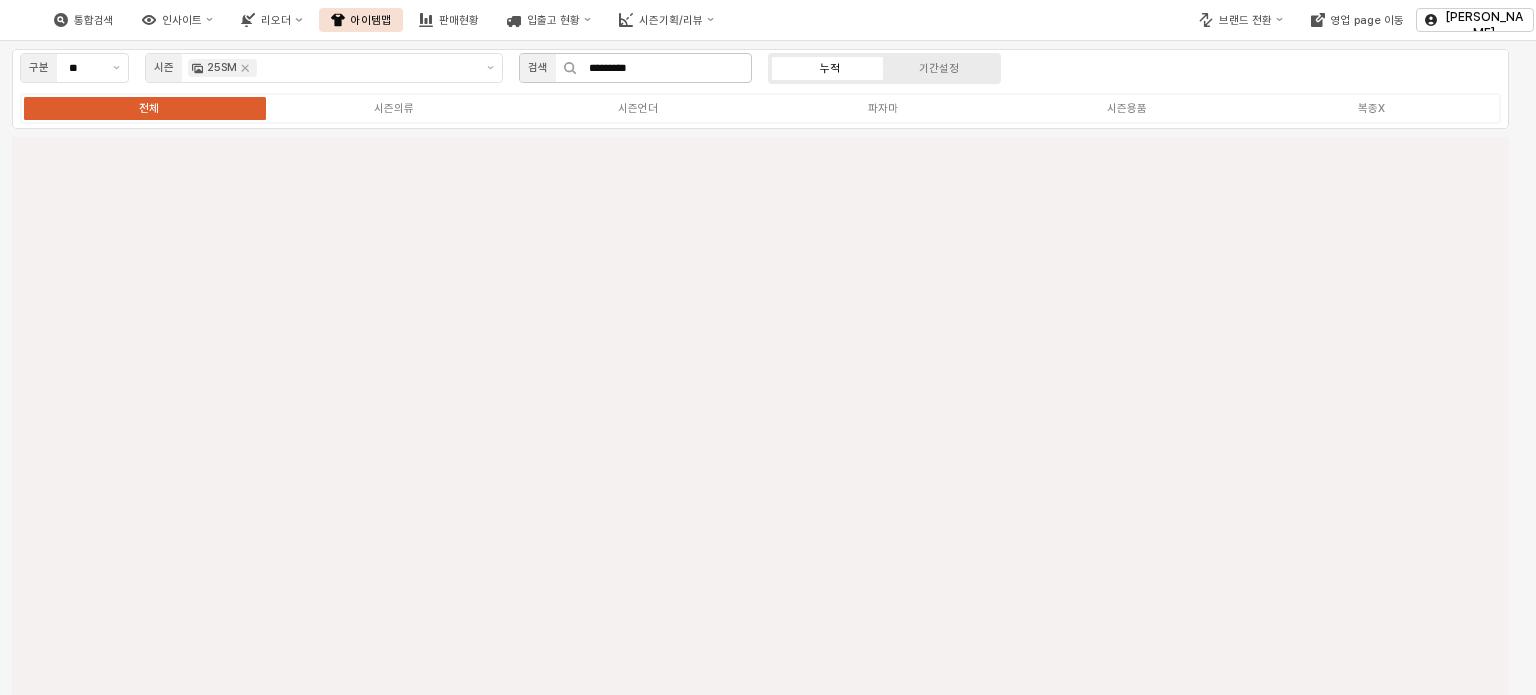 click 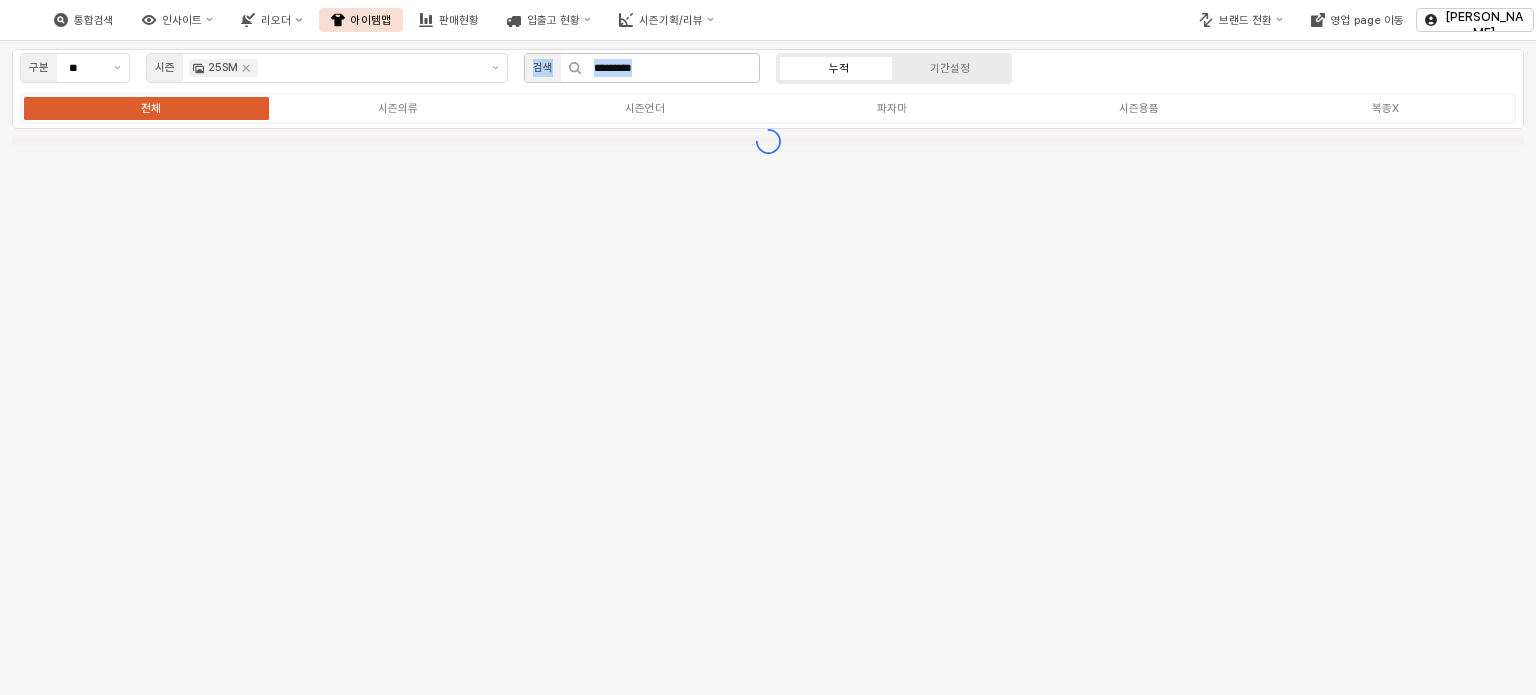 click 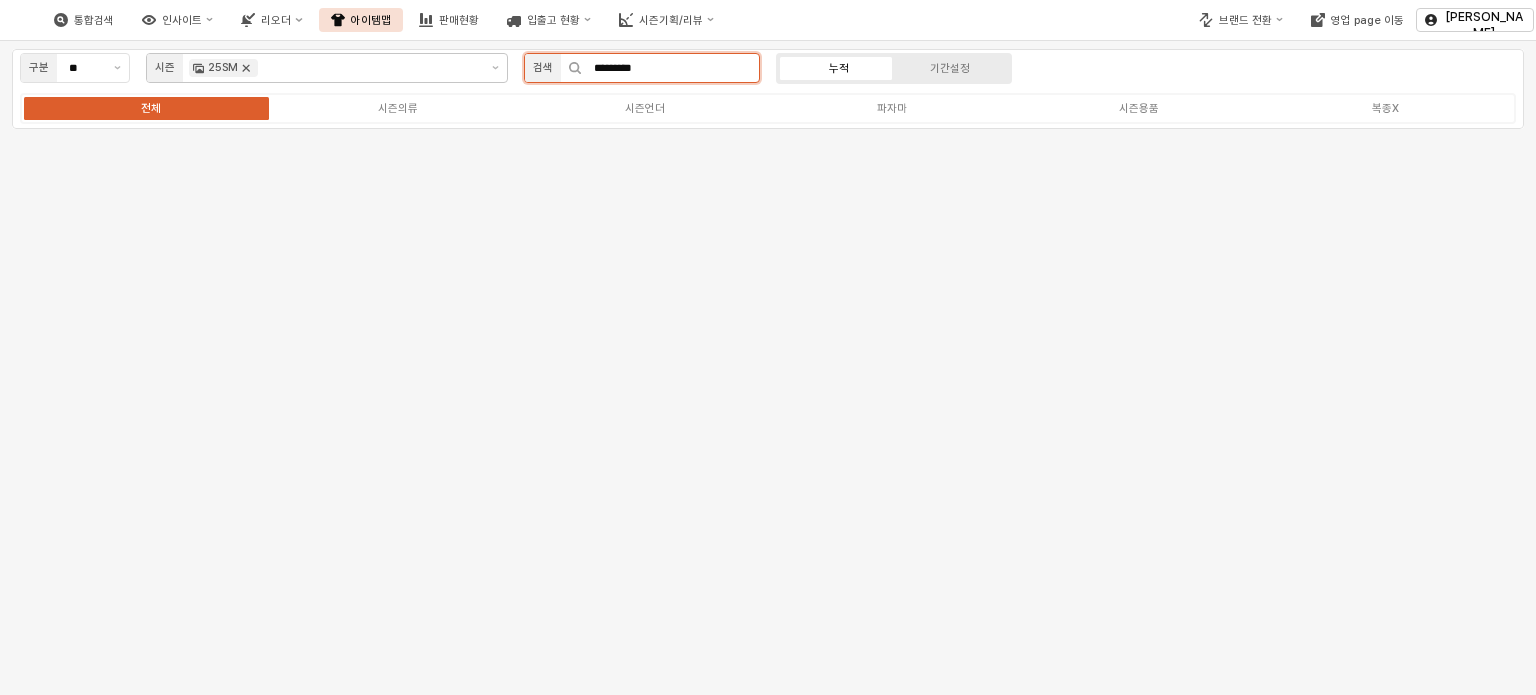 click 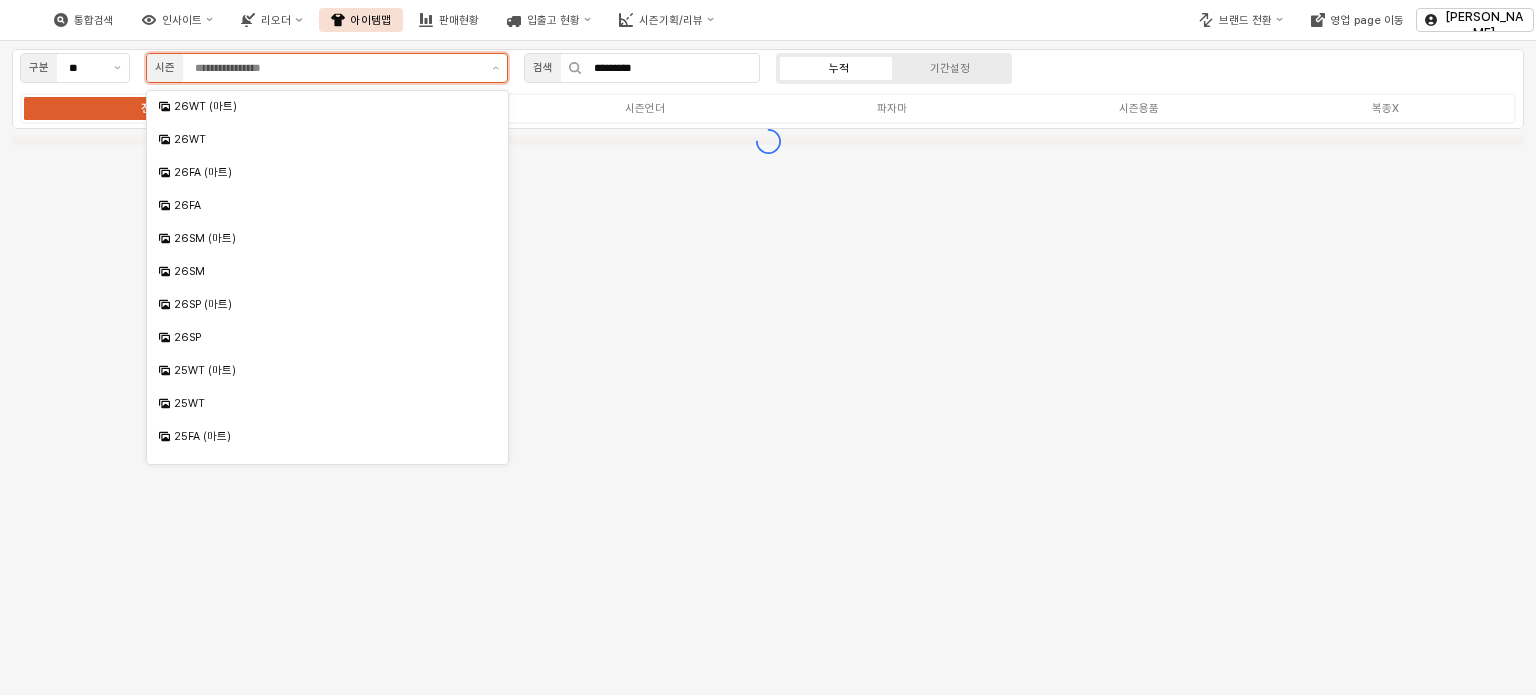 scroll, scrollTop: 87, scrollLeft: 0, axis: vertical 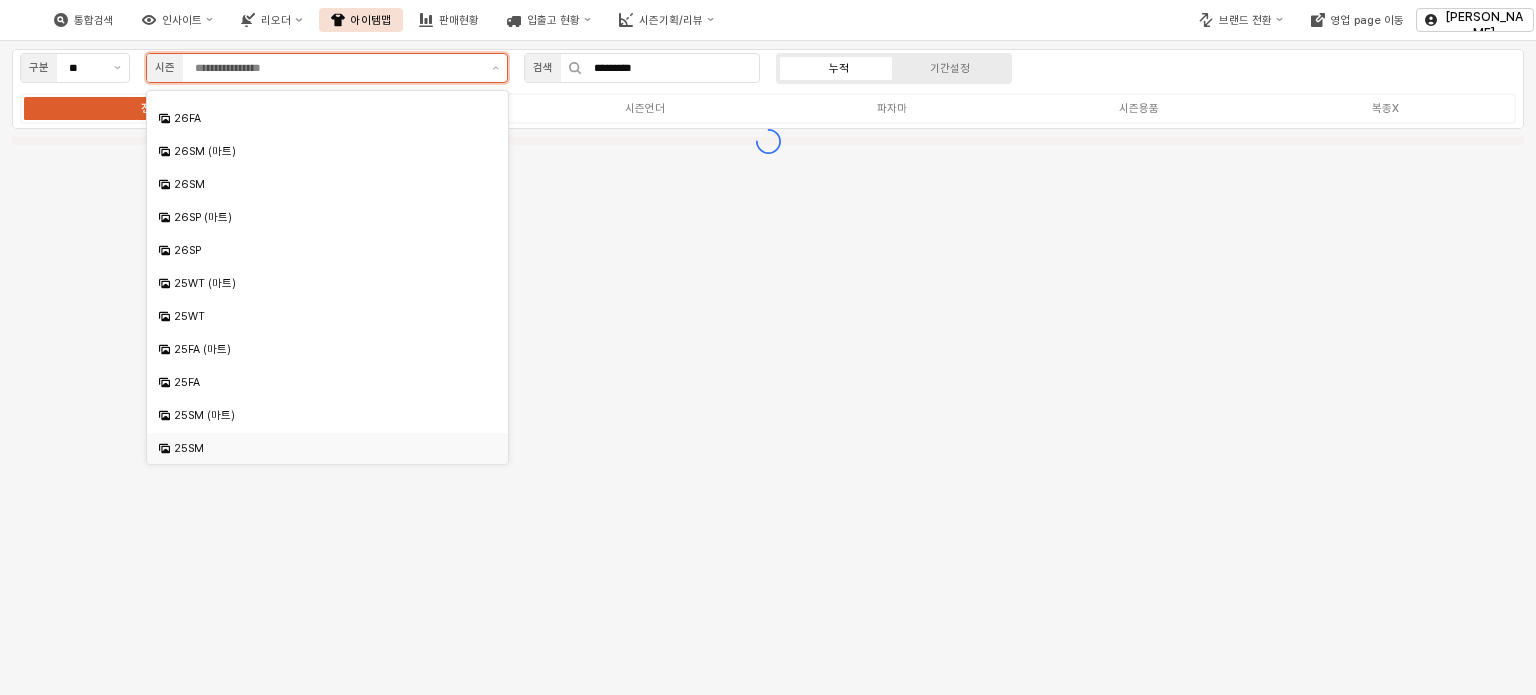 click at bounding box center (337, 68) 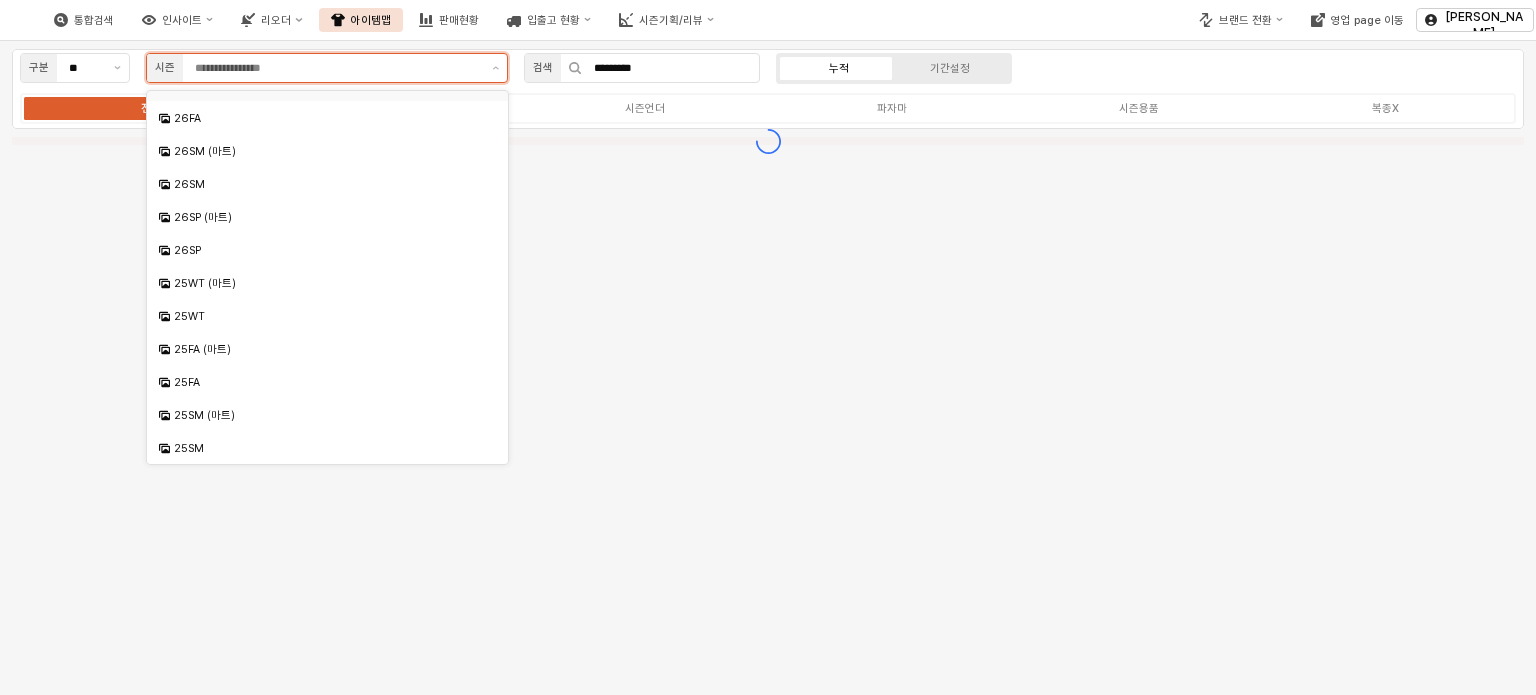scroll, scrollTop: 66, scrollLeft: 0, axis: vertical 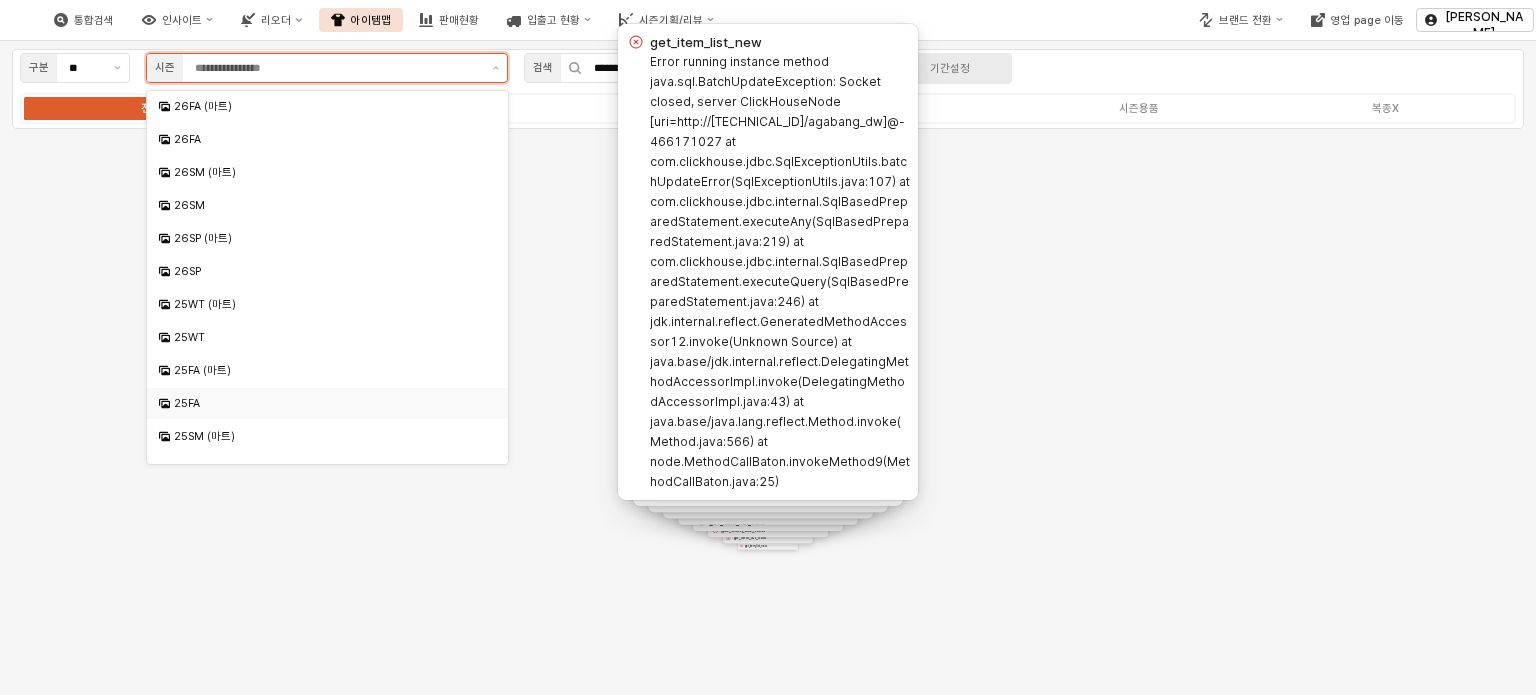 click on "25FA" at bounding box center (329, 403) 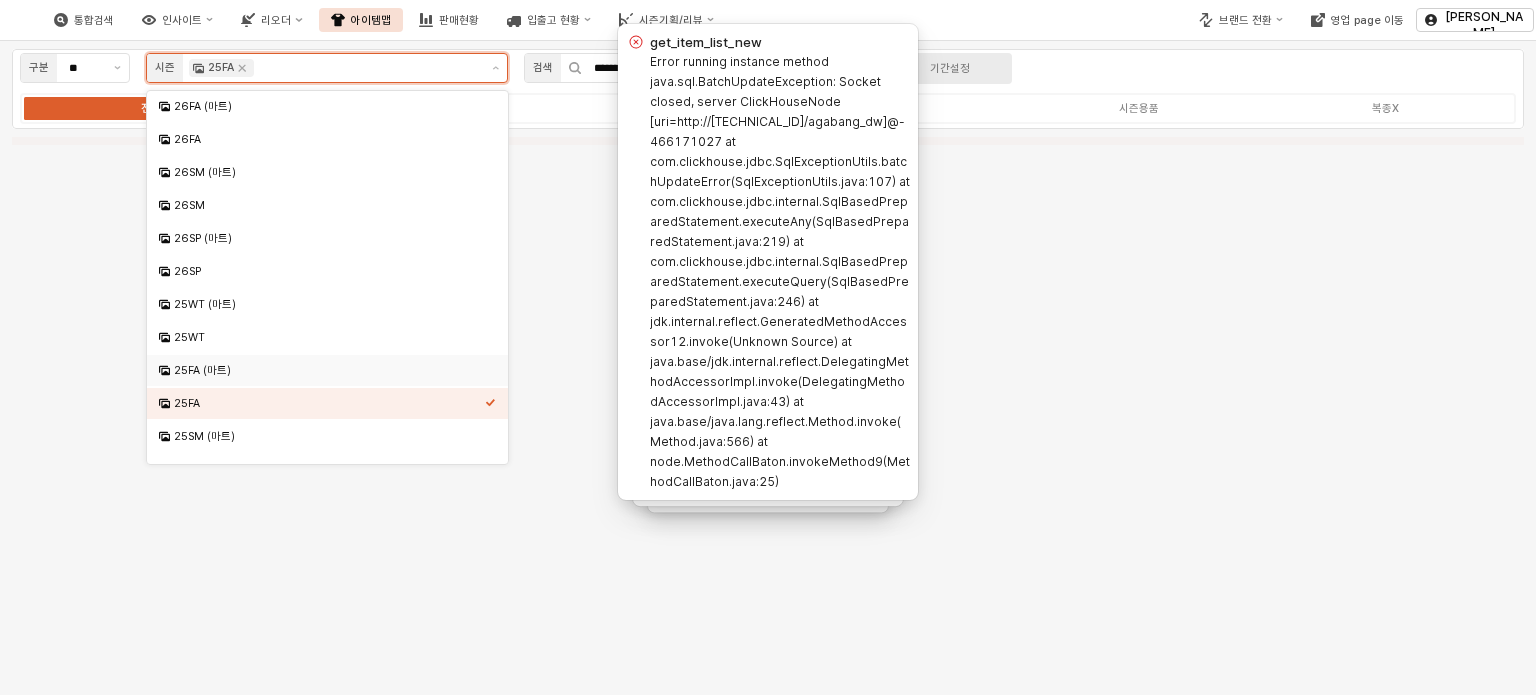 click on "25FA (마트)" at bounding box center [329, 370] 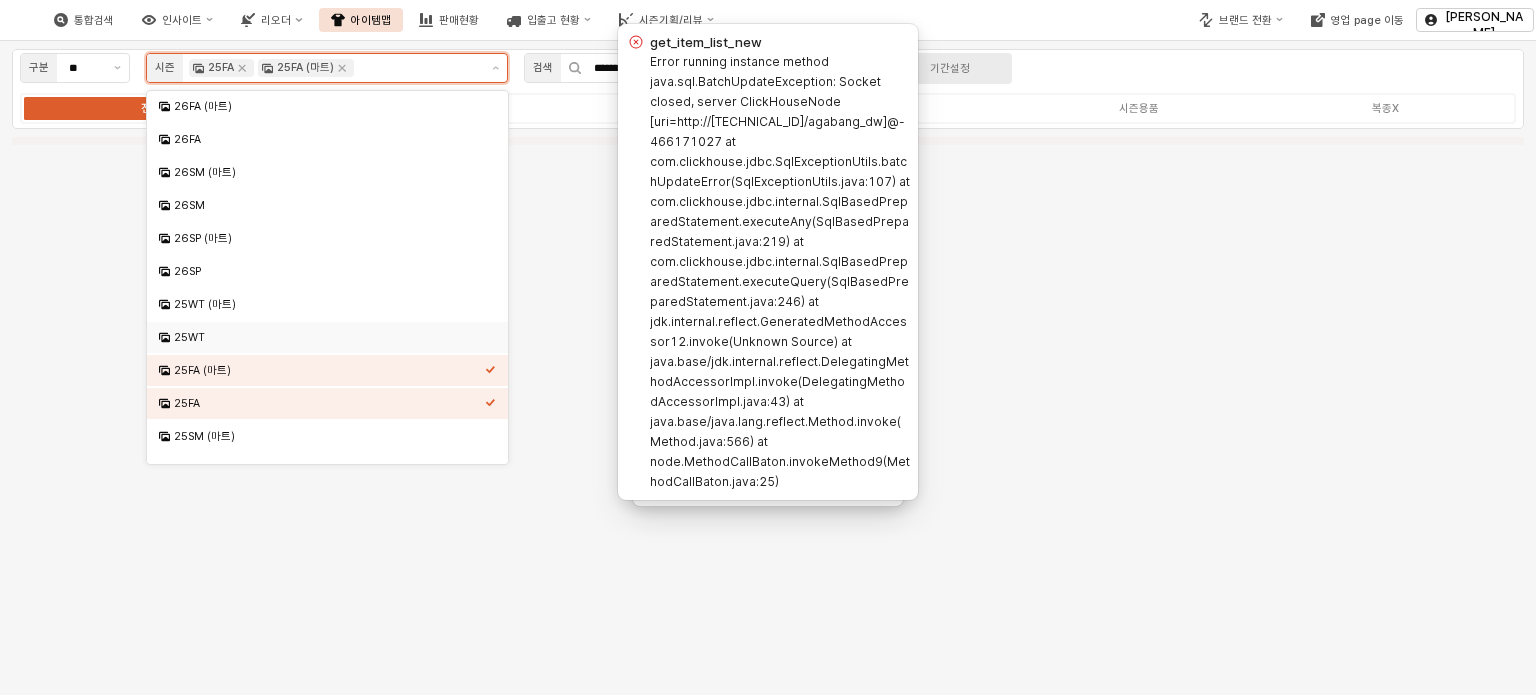 click on "25WT" at bounding box center [329, 337] 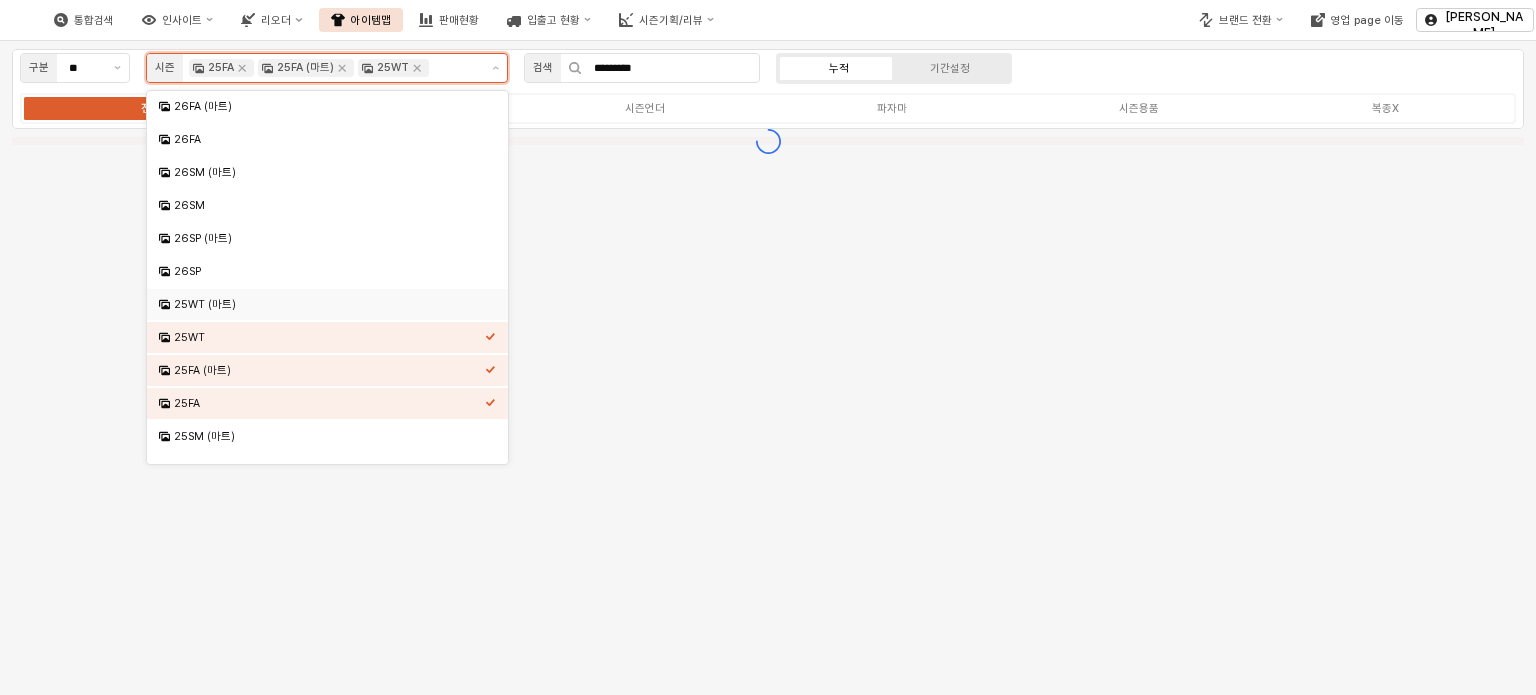 click on "25WT (마트)" at bounding box center [329, 304] 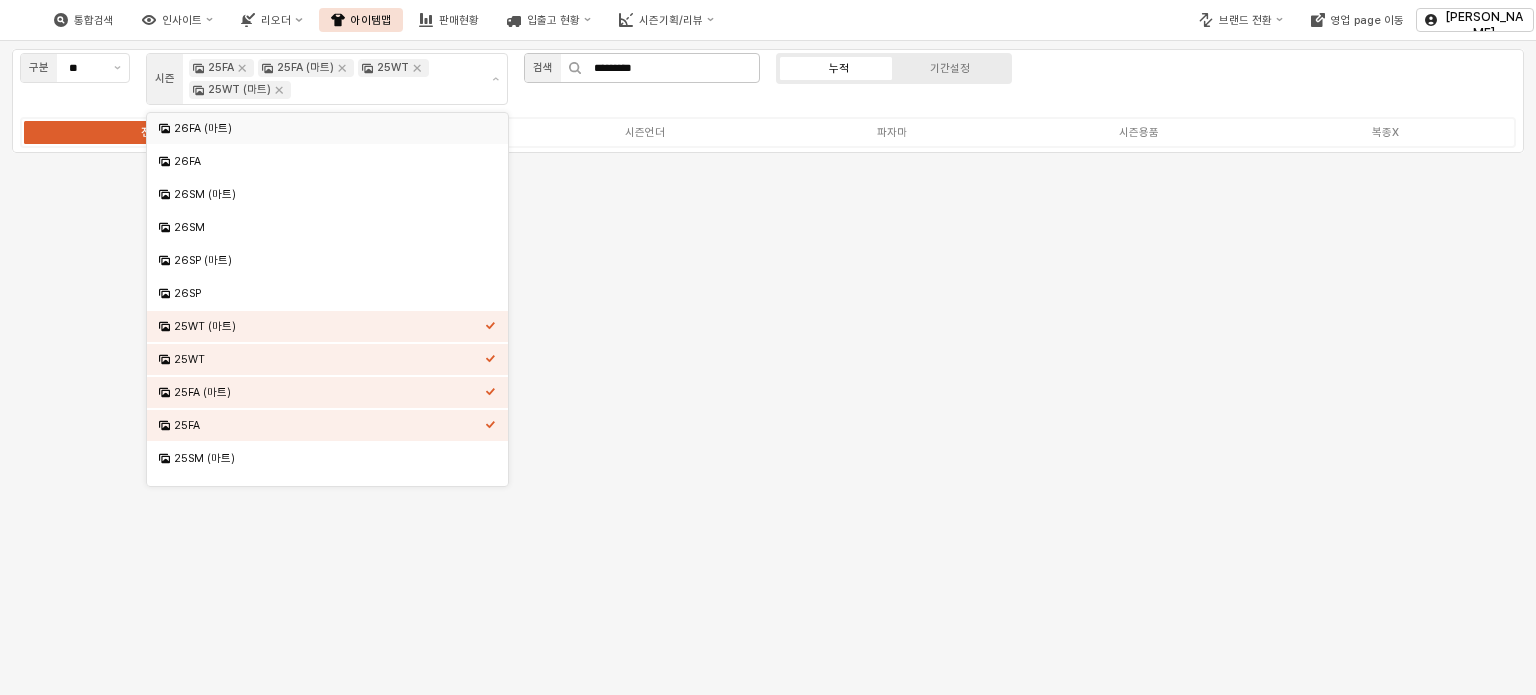 click 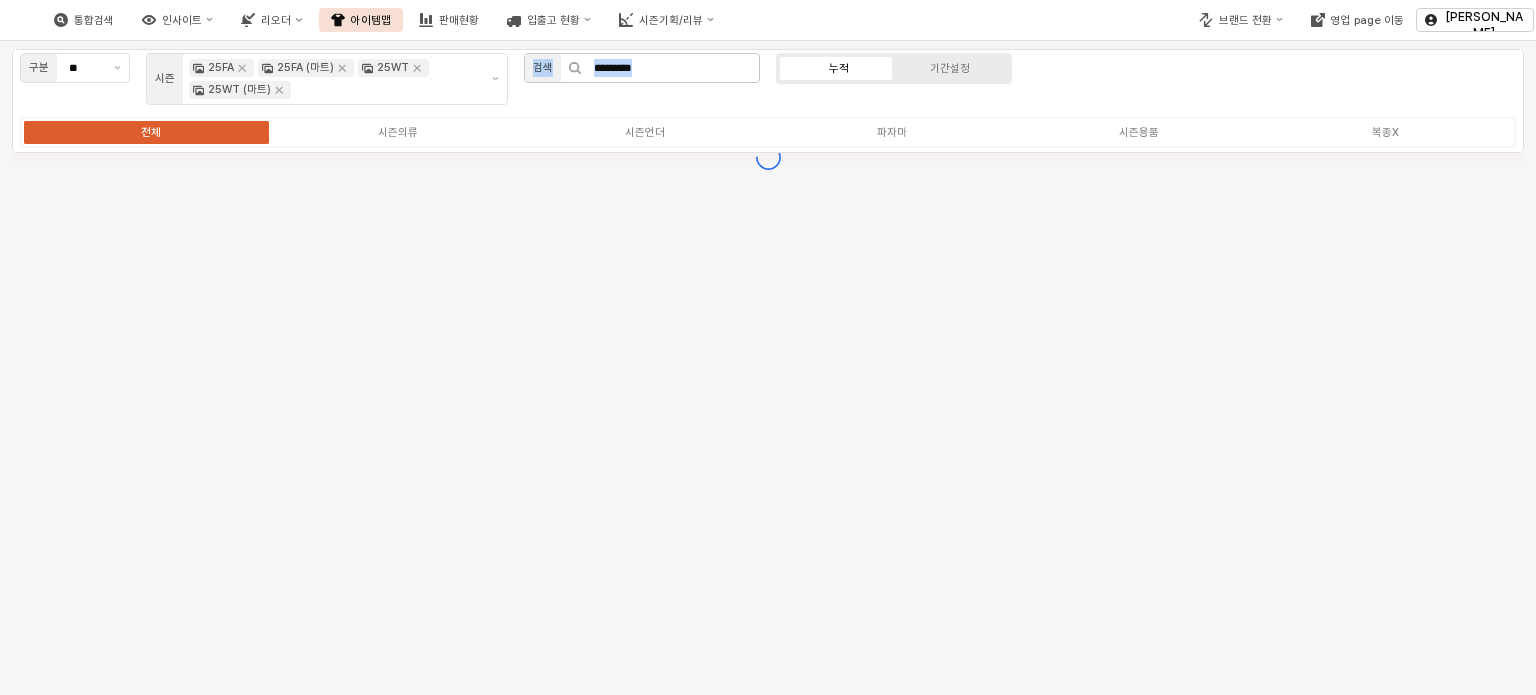 click 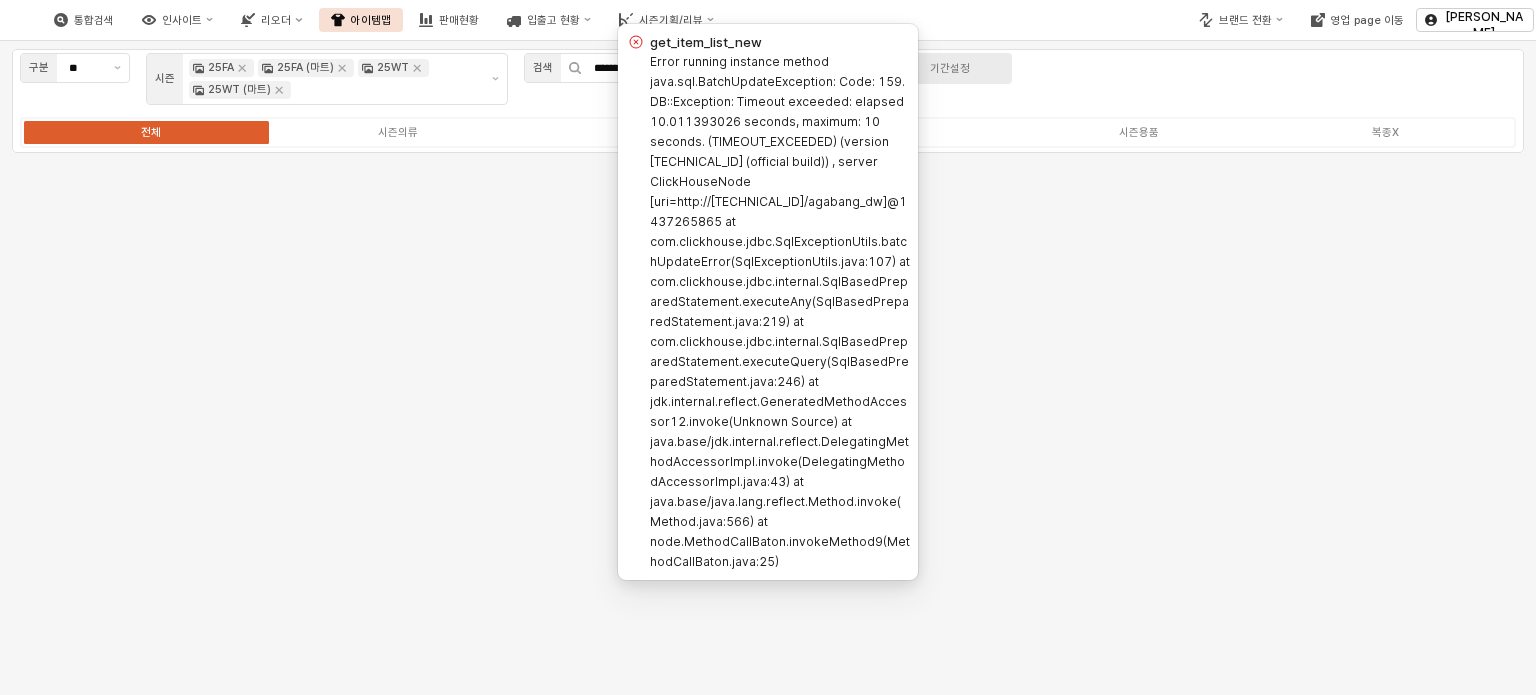 click on "구분 ** 시즌 25FA 25FA (마트) 25WT 25WT (마트) 검색 ********* 누적 기간설정 전체 시즌의류 시즌언더 파자마 시즌용품 복종X" at bounding box center [768, 368] 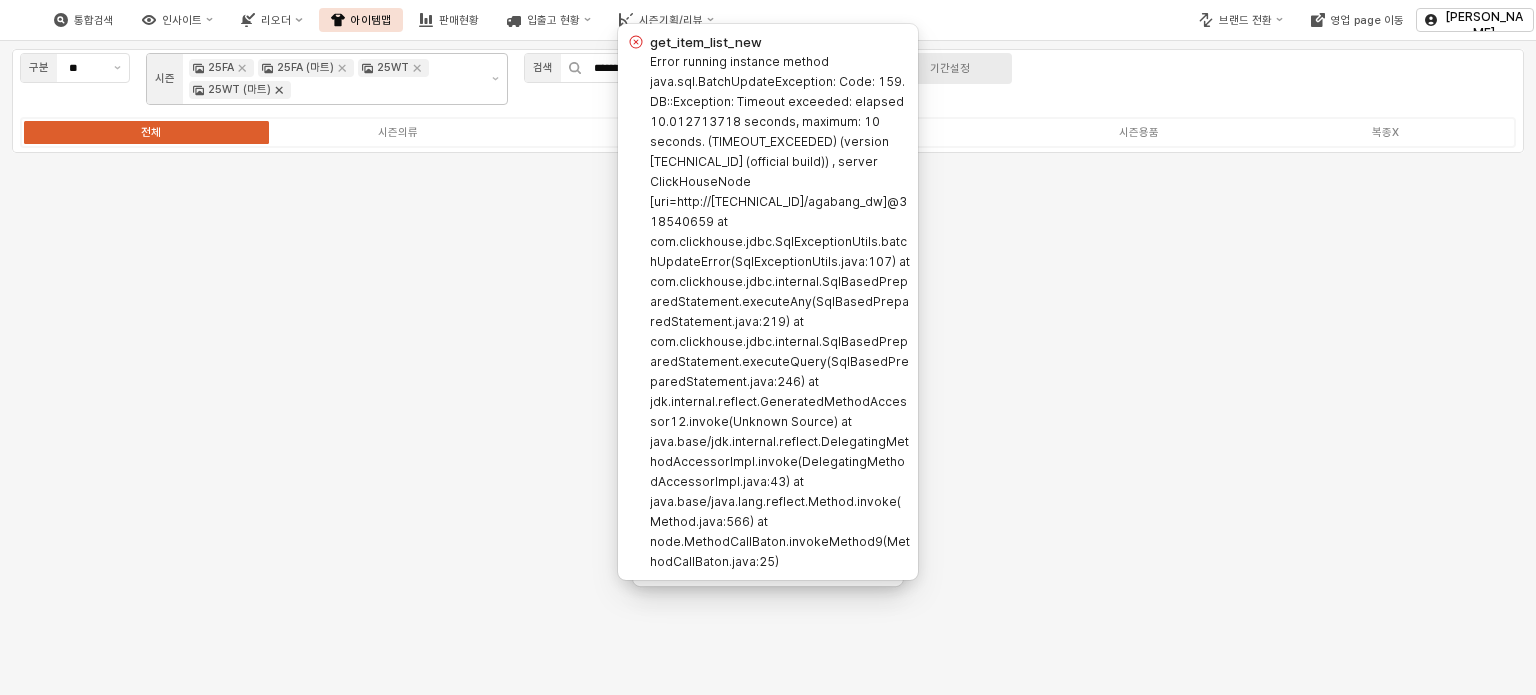 click 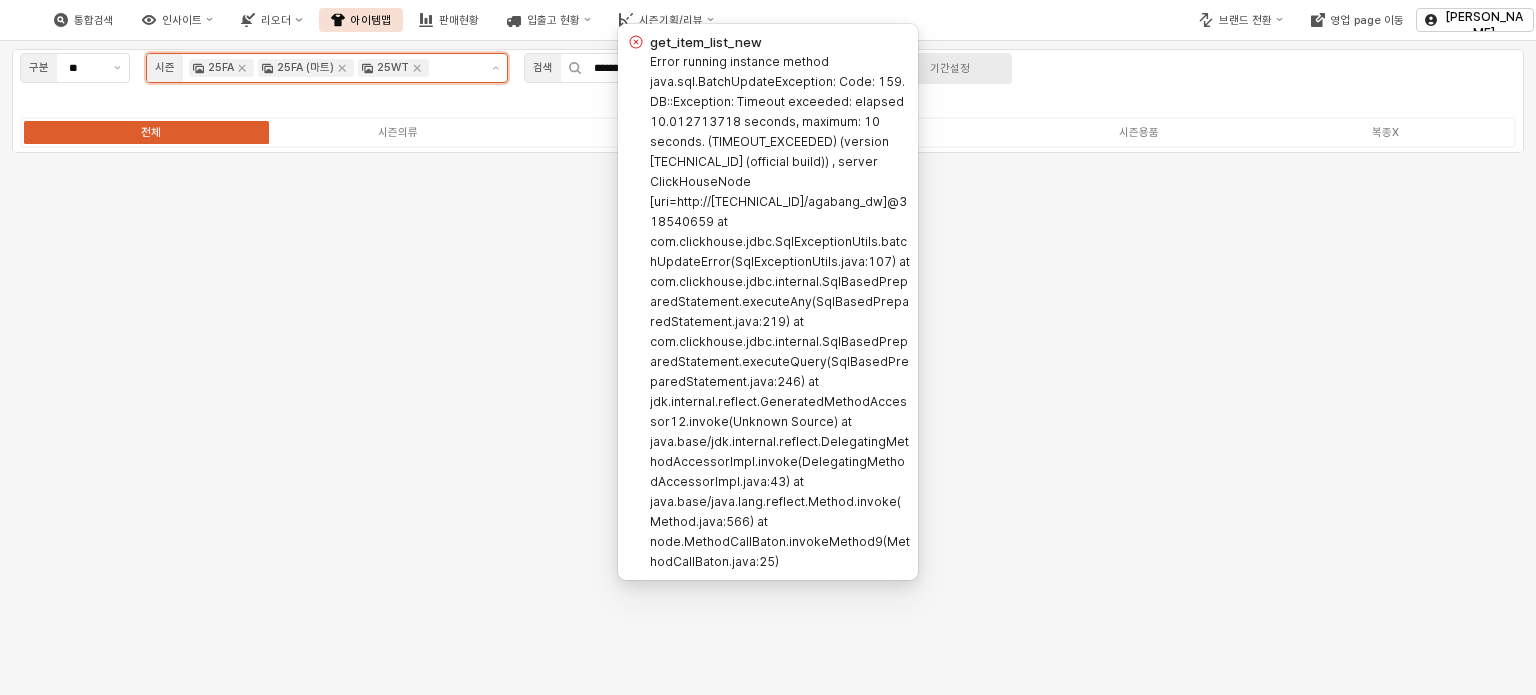 scroll, scrollTop: 66, scrollLeft: 0, axis: vertical 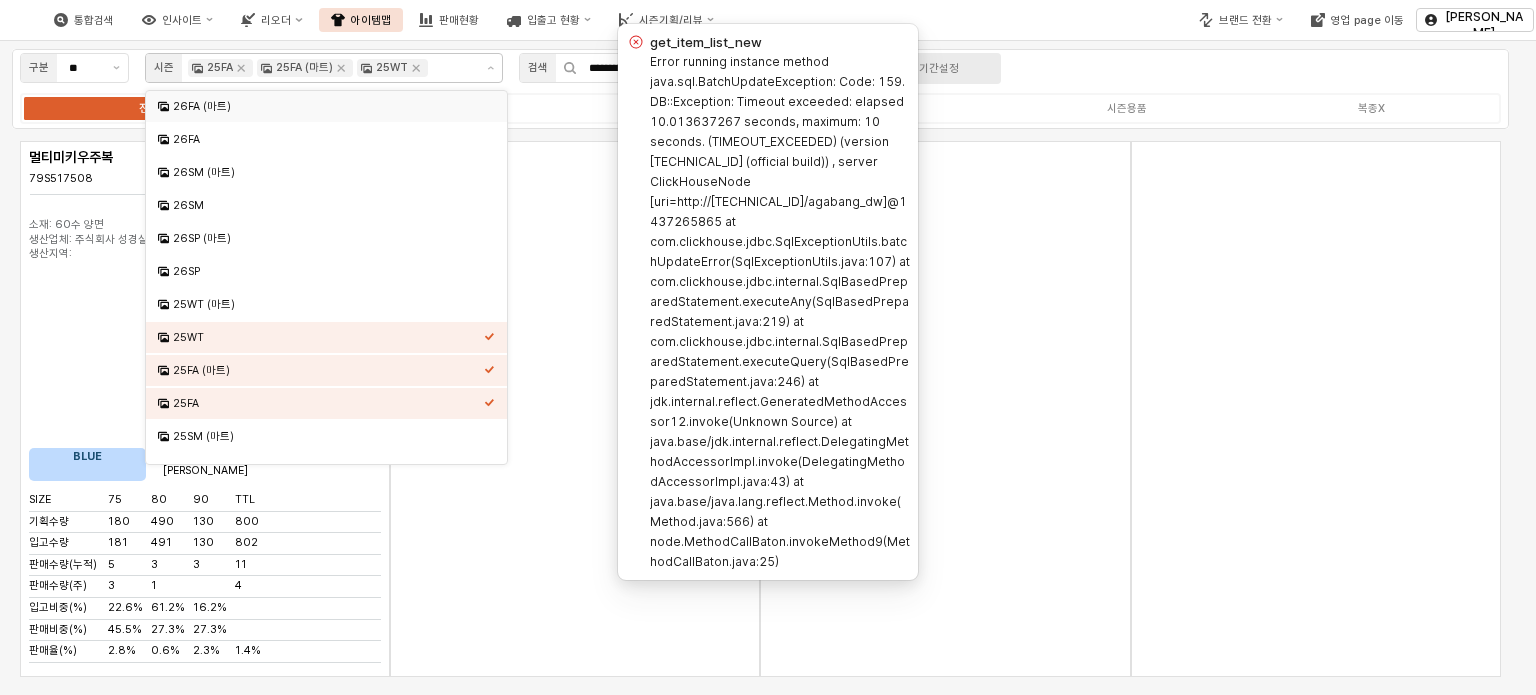 click on "전체 시즌의류 시즌언더 파자마 시즌용품 복종X" at bounding box center [760, 108] 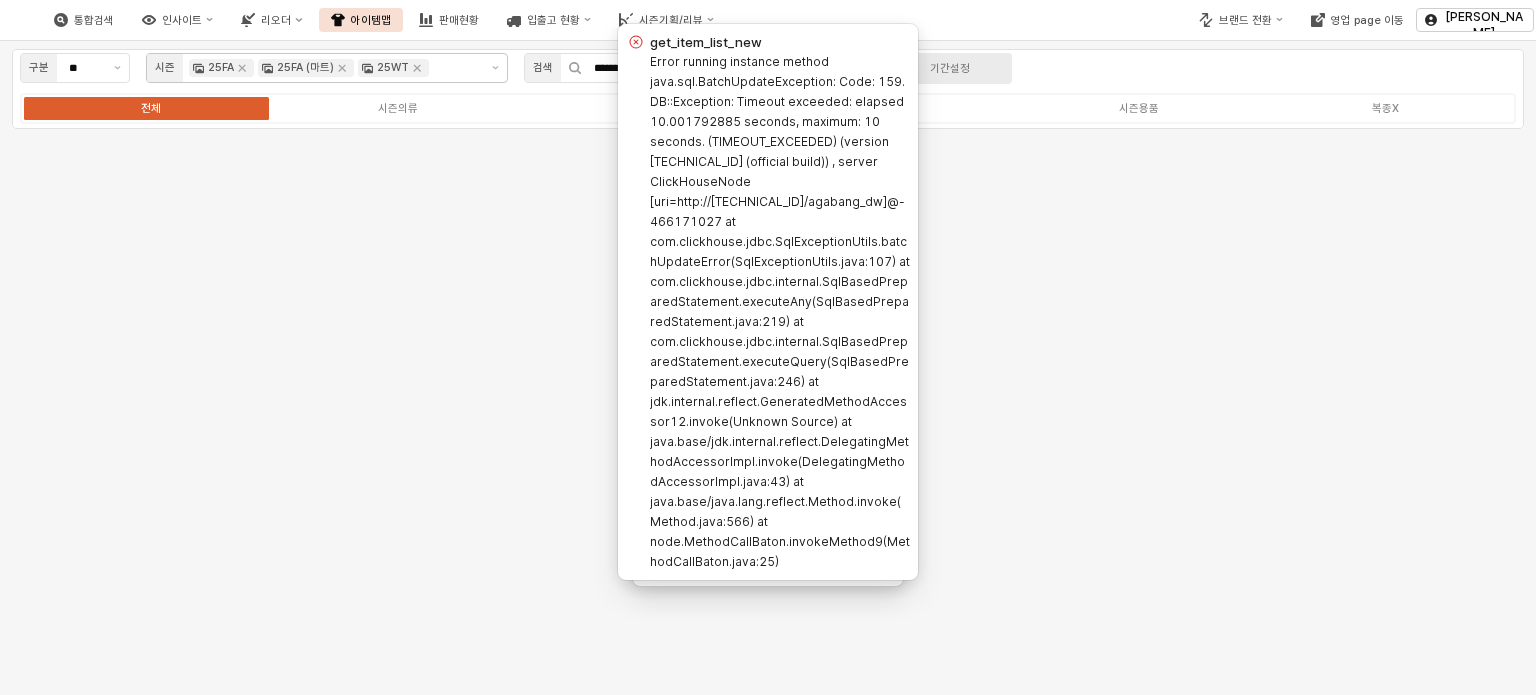 click on "검색" at bounding box center [543, 68] 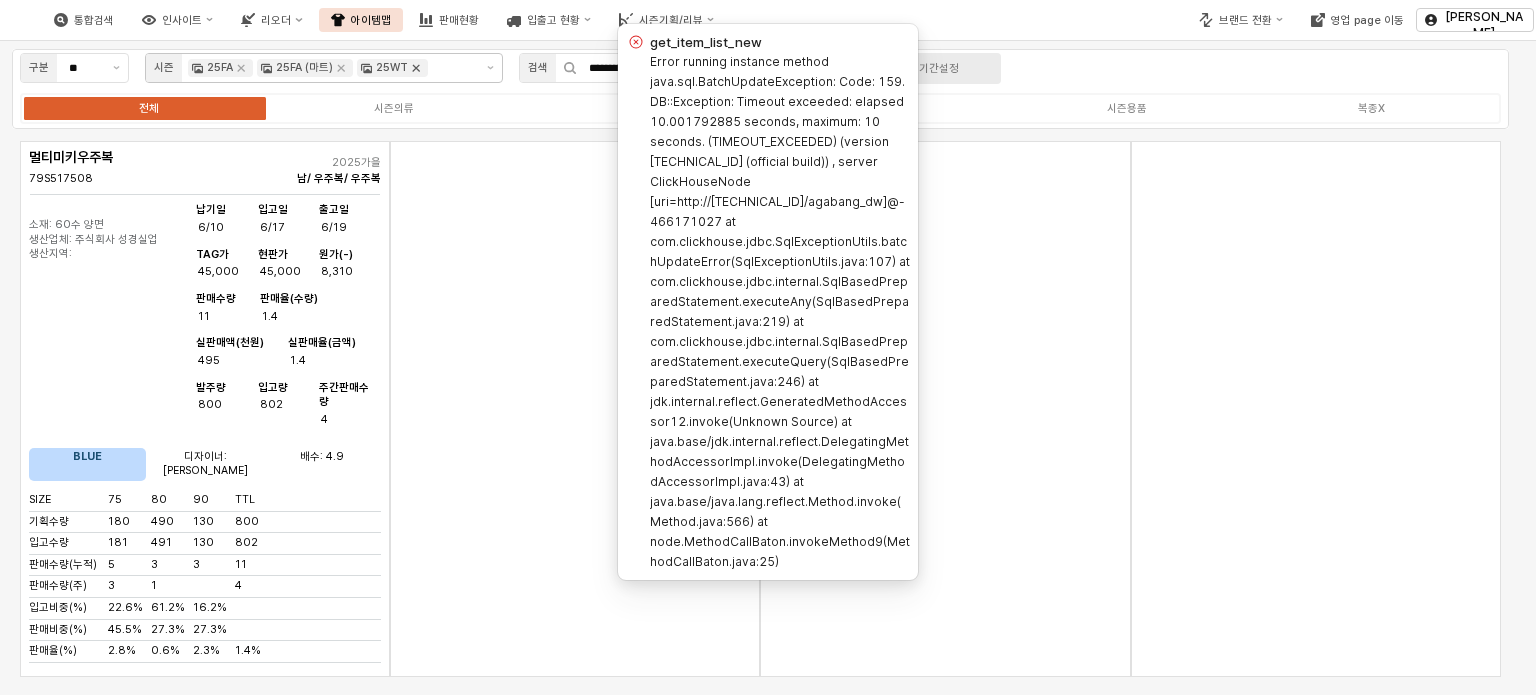 click 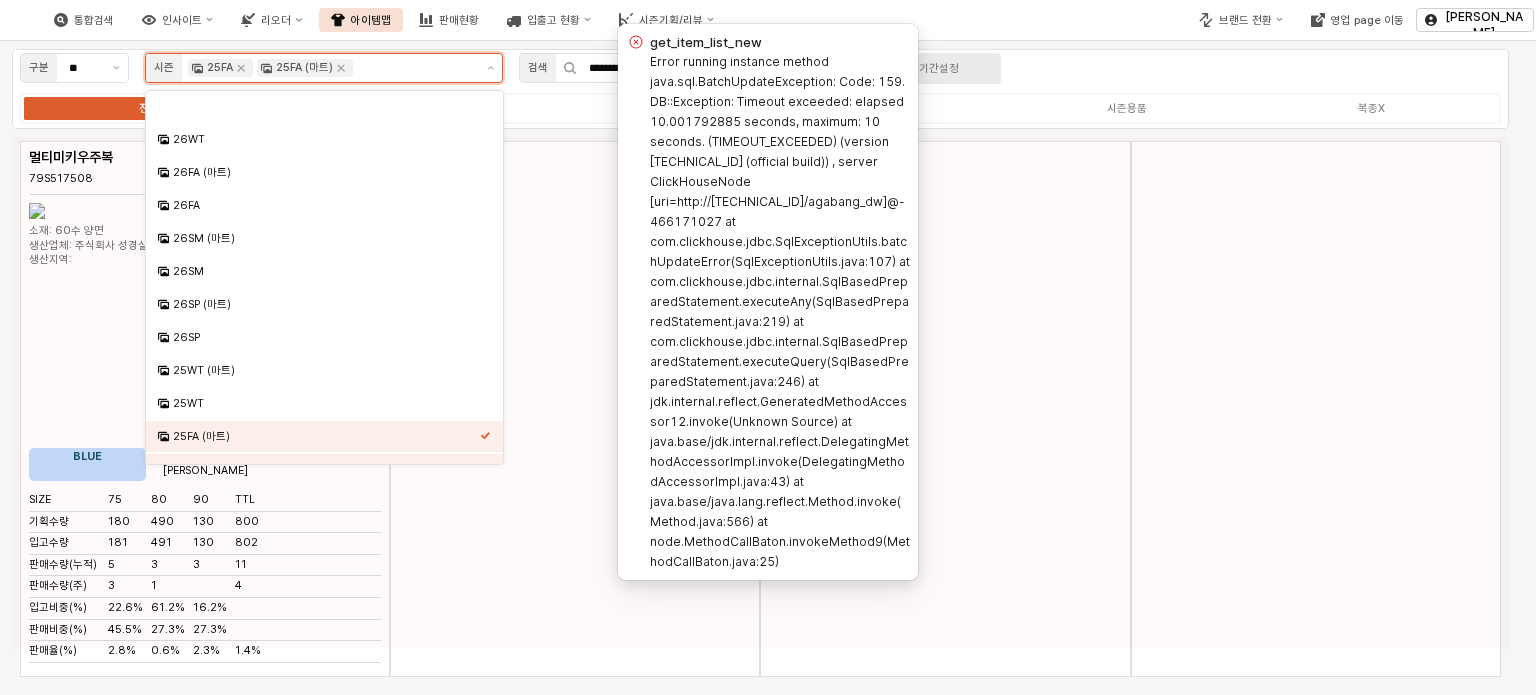 scroll, scrollTop: 87, scrollLeft: 0, axis: vertical 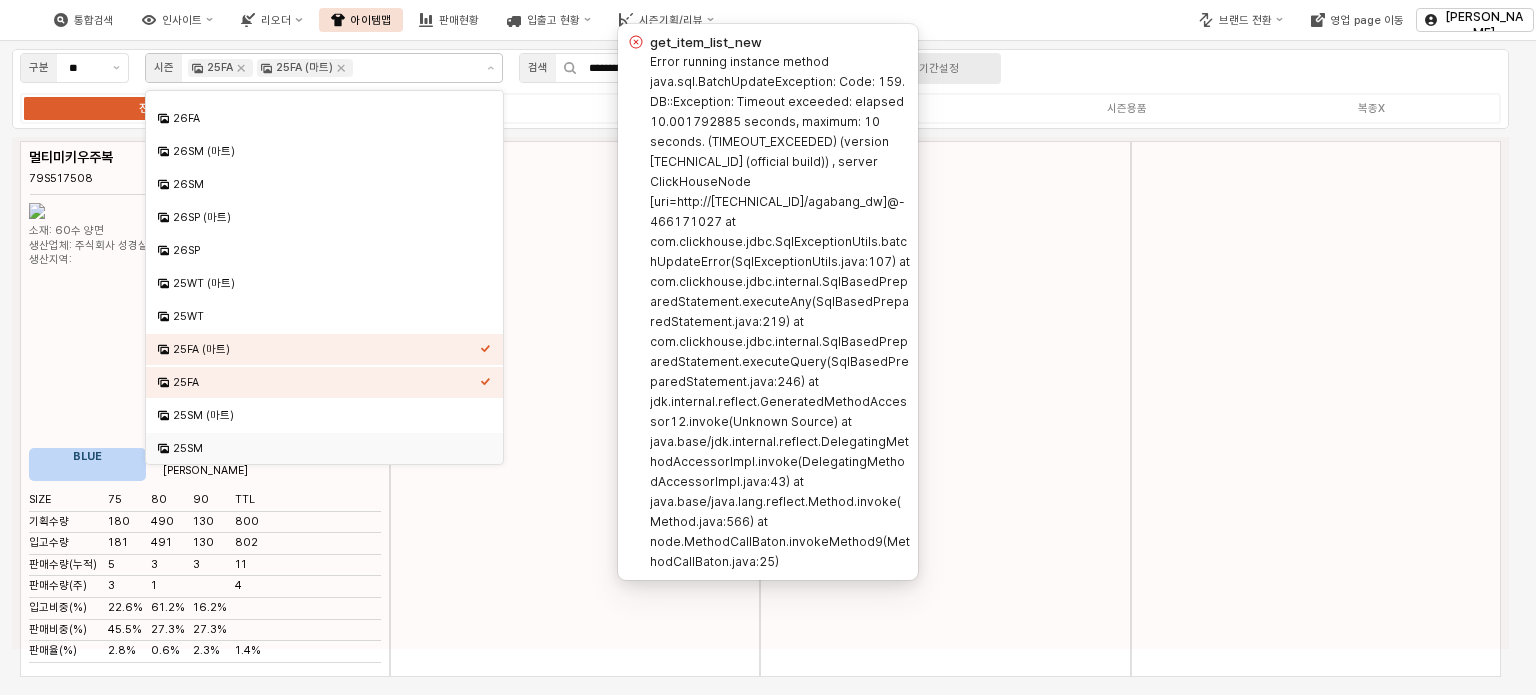 click on "통합검색 인사이트 리오더 아이템맵 판매현황 입출고 현황 시즌기획/리뷰" at bounding box center (384, 20) 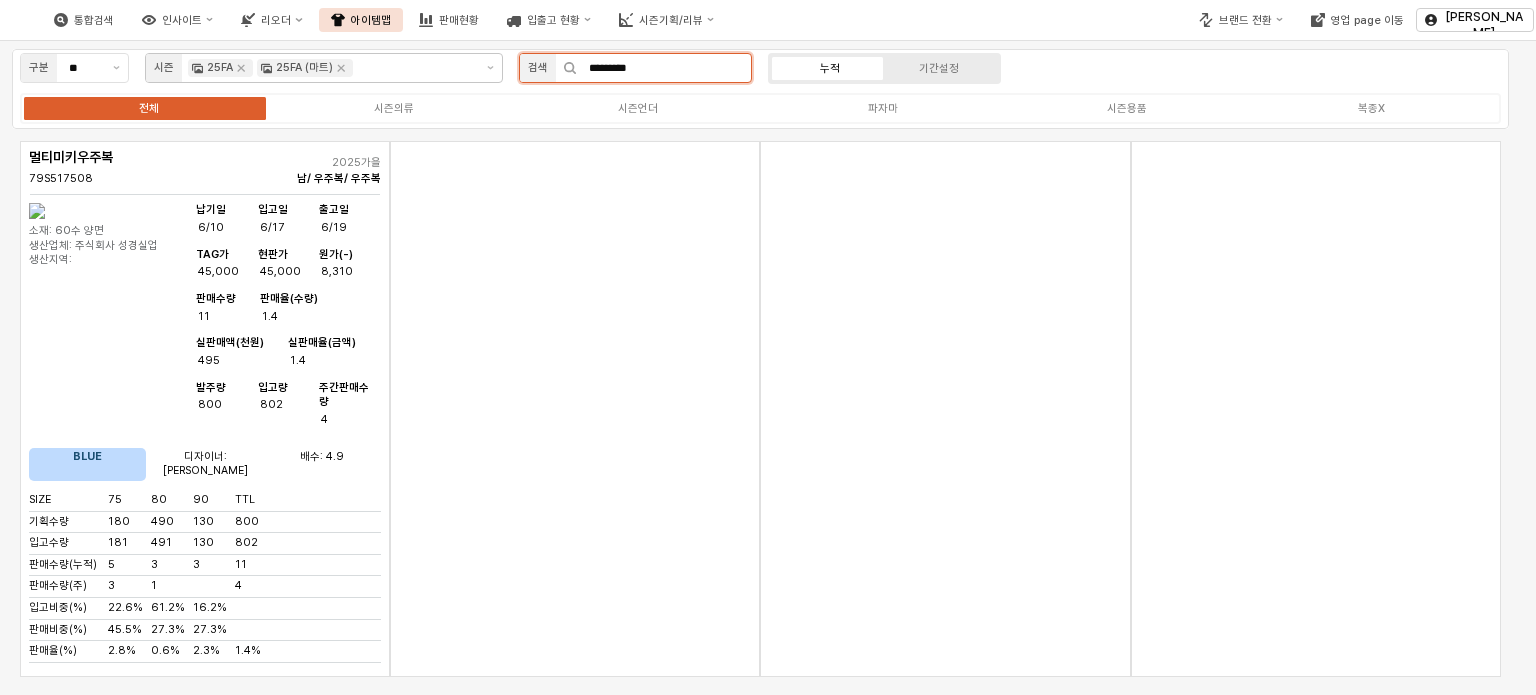 click on "*********" at bounding box center (664, 68) 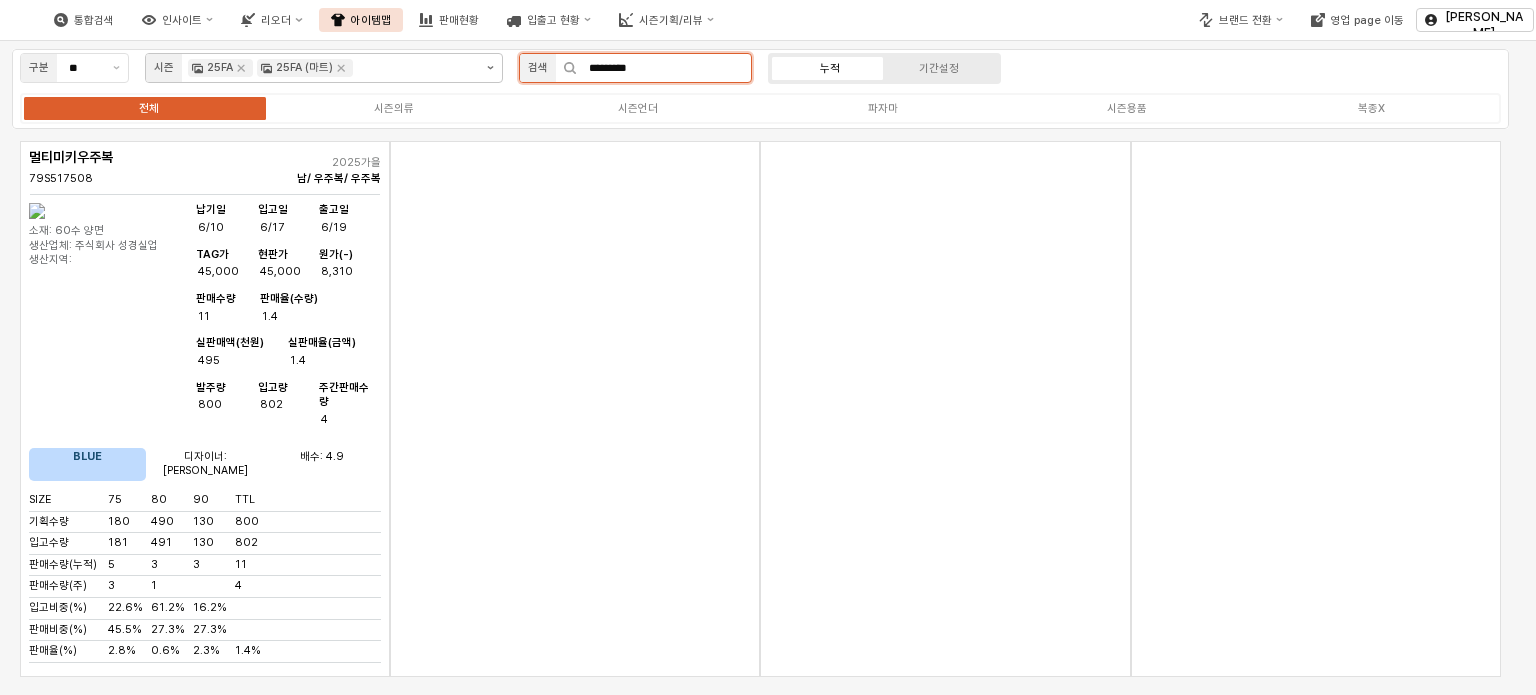 drag, startPoint x: 670, startPoint y: 61, endPoint x: 480, endPoint y: 70, distance: 190.21304 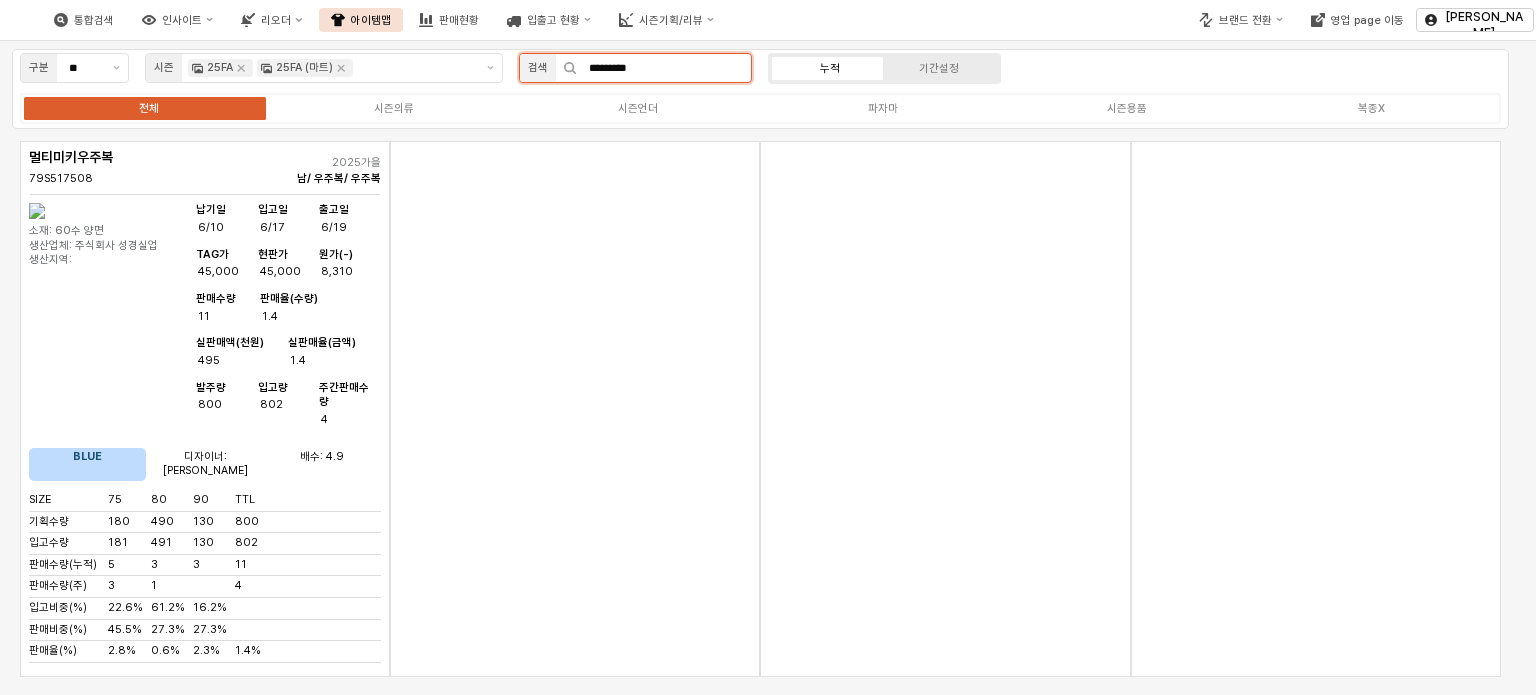 paste 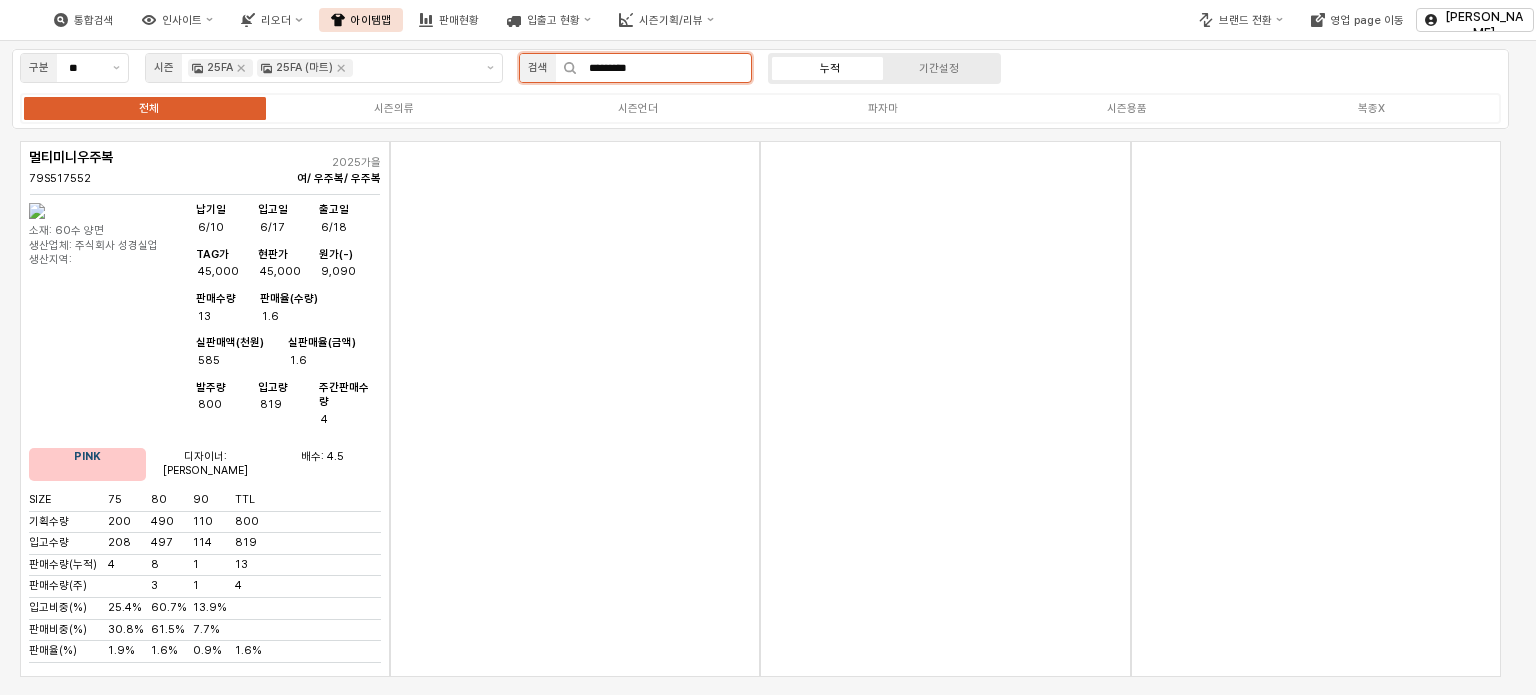 click on "*********" at bounding box center [664, 68] 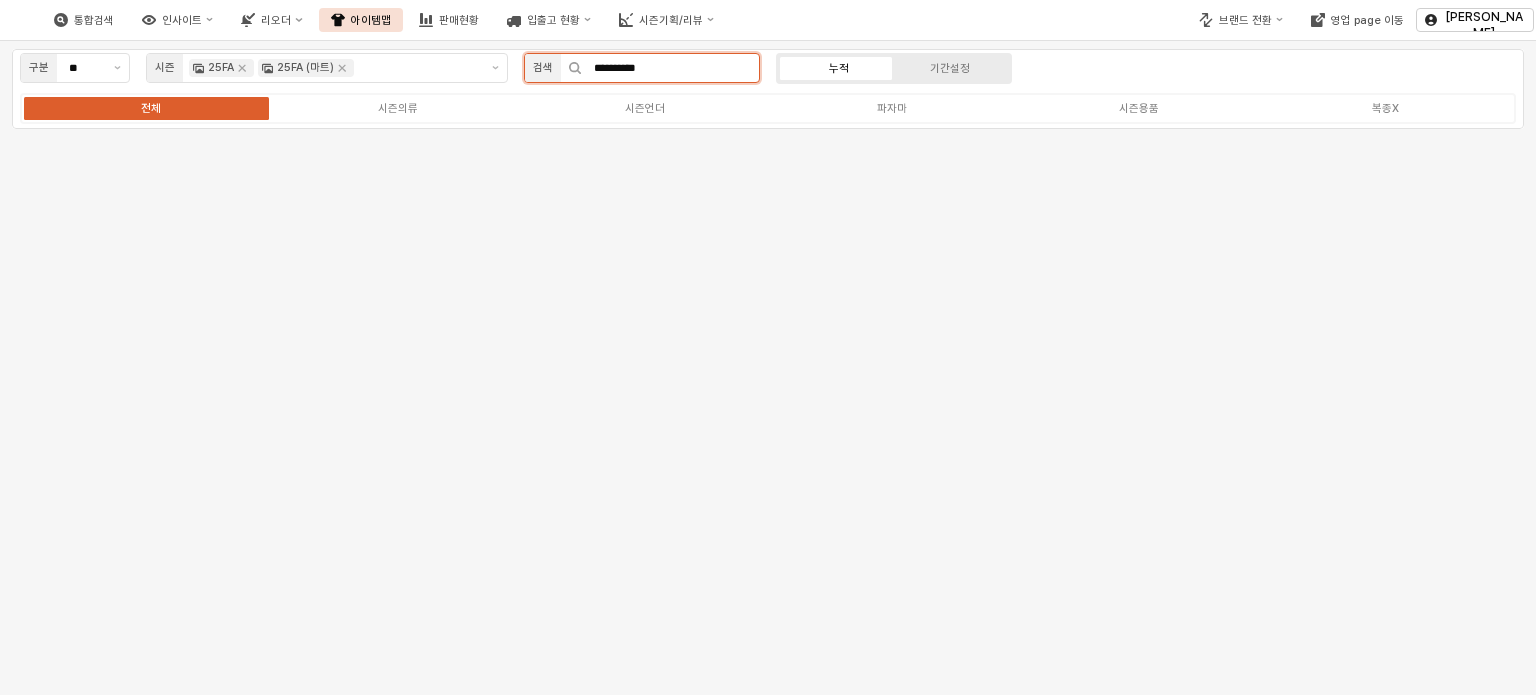 click on "*********" at bounding box center [670, 68] 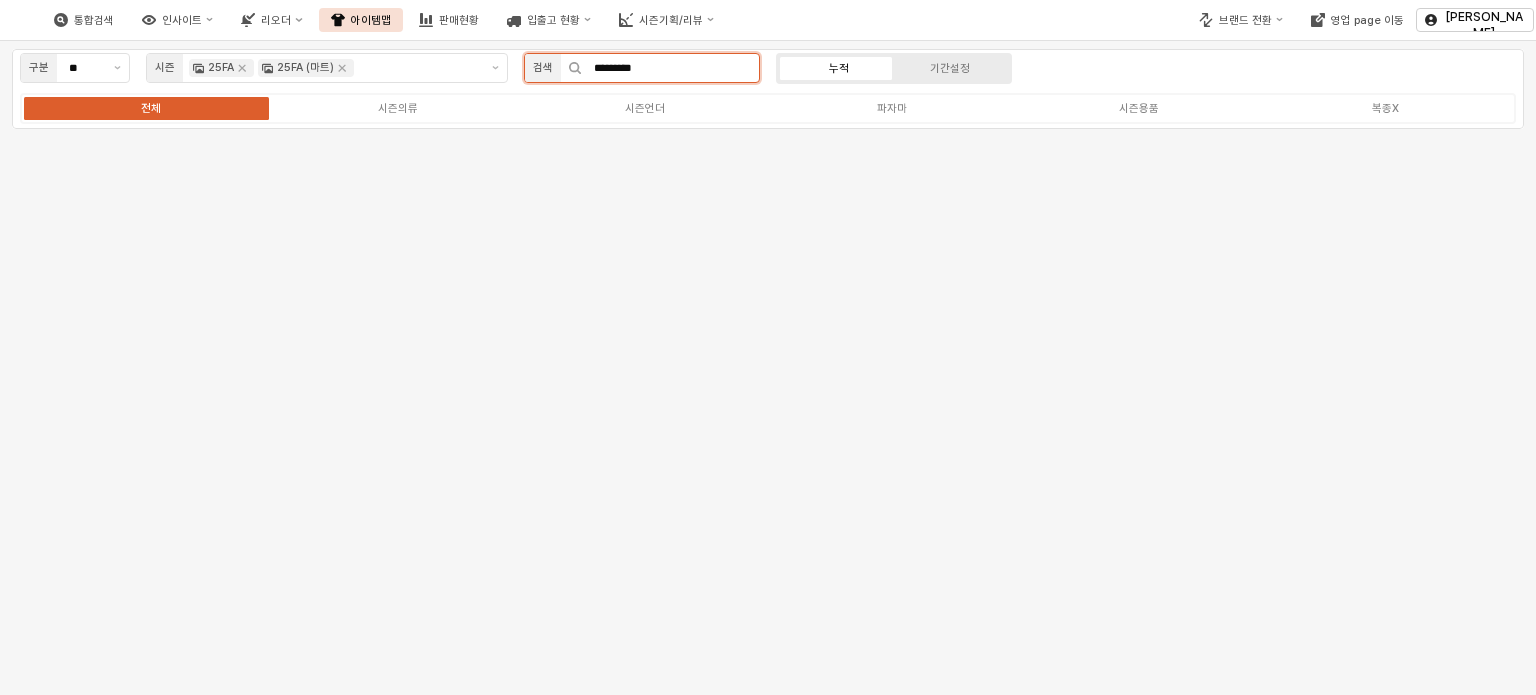type on "*********" 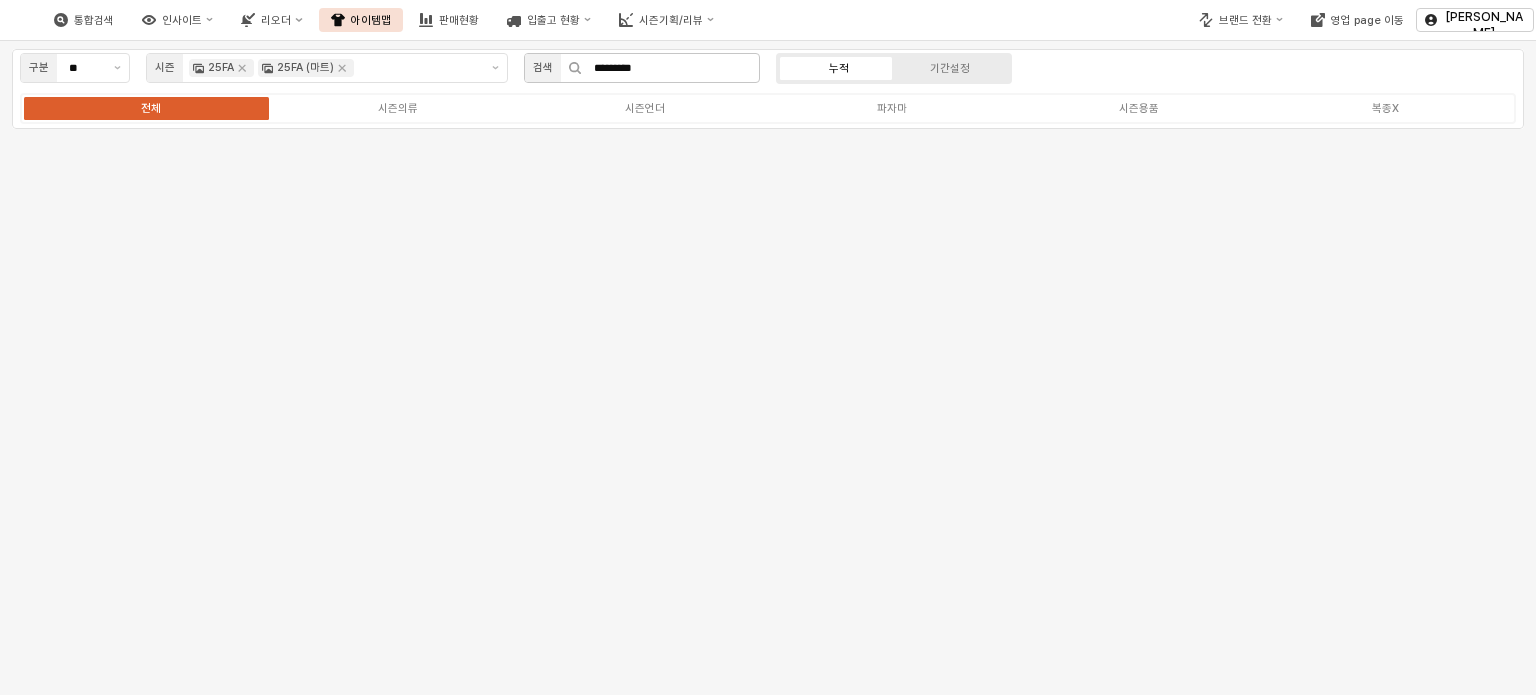 click 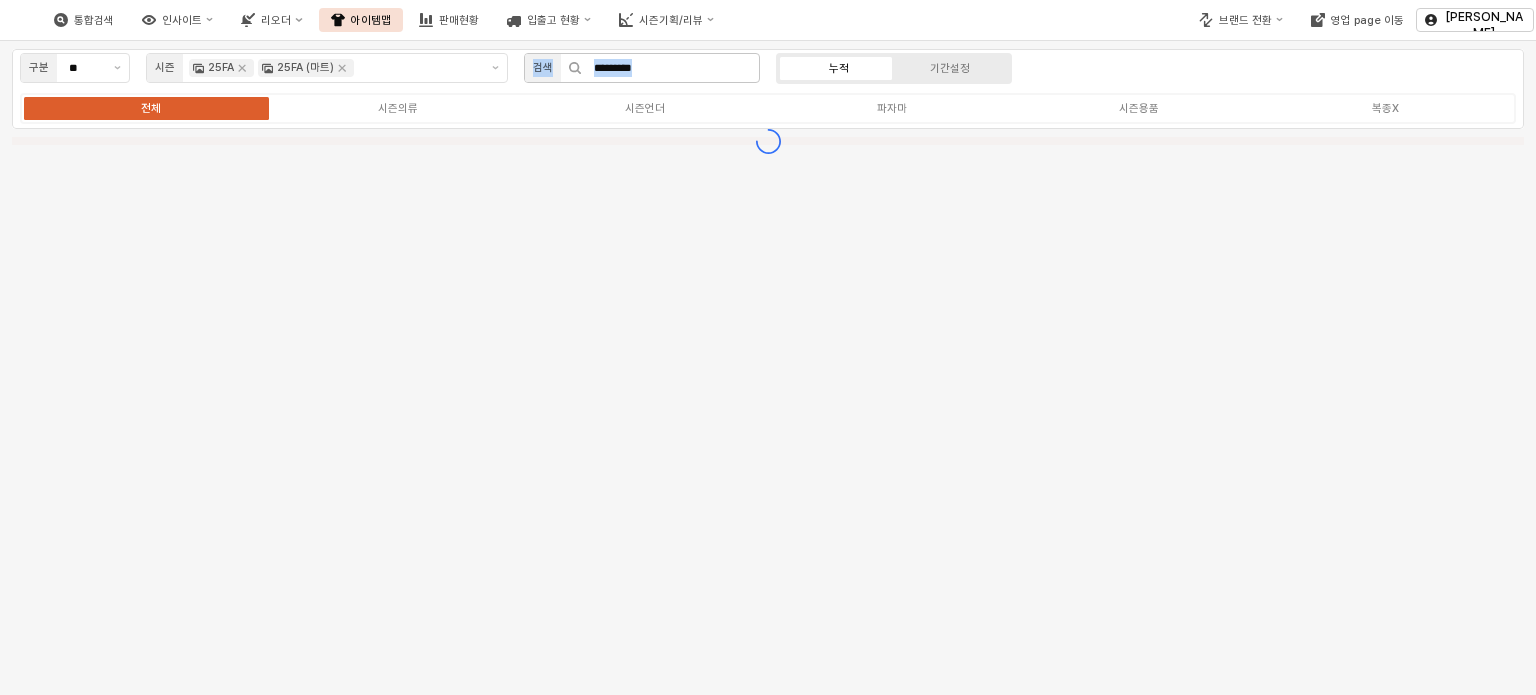 click 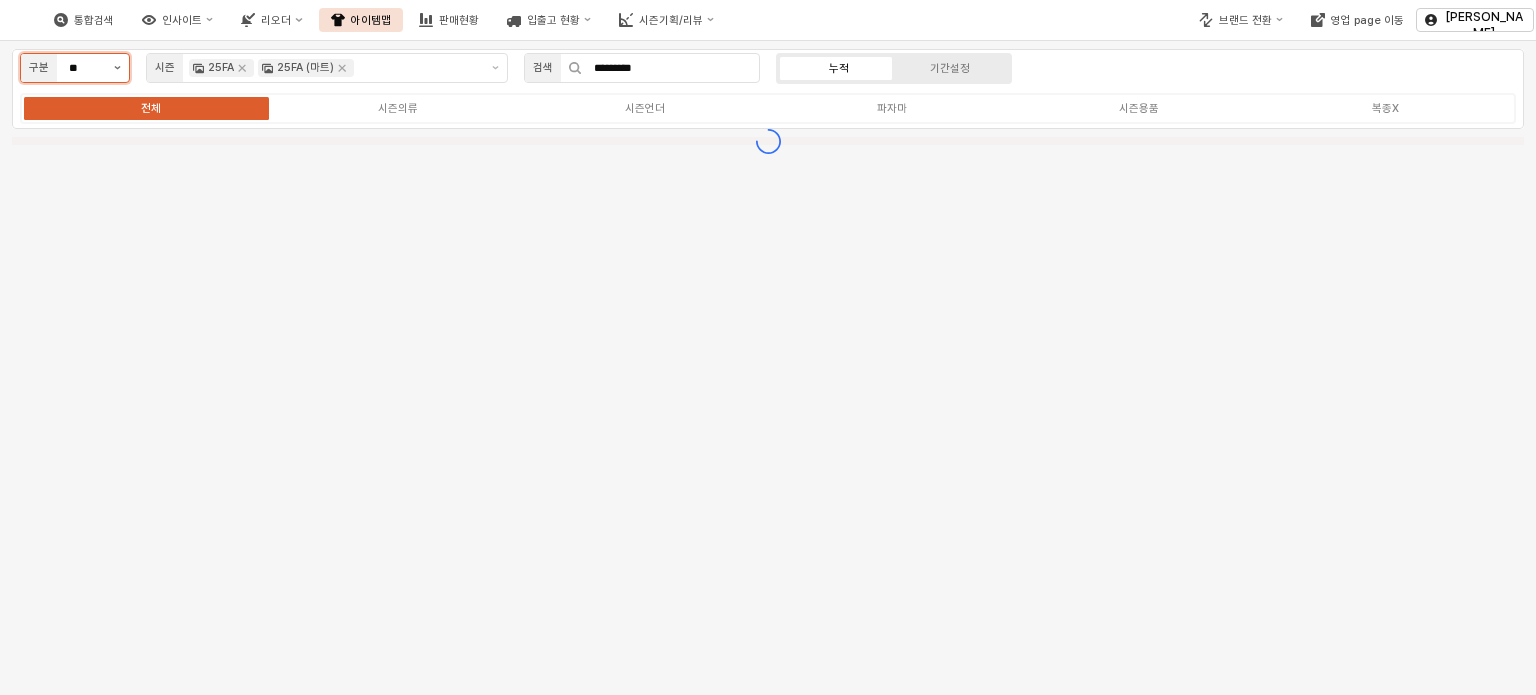 click 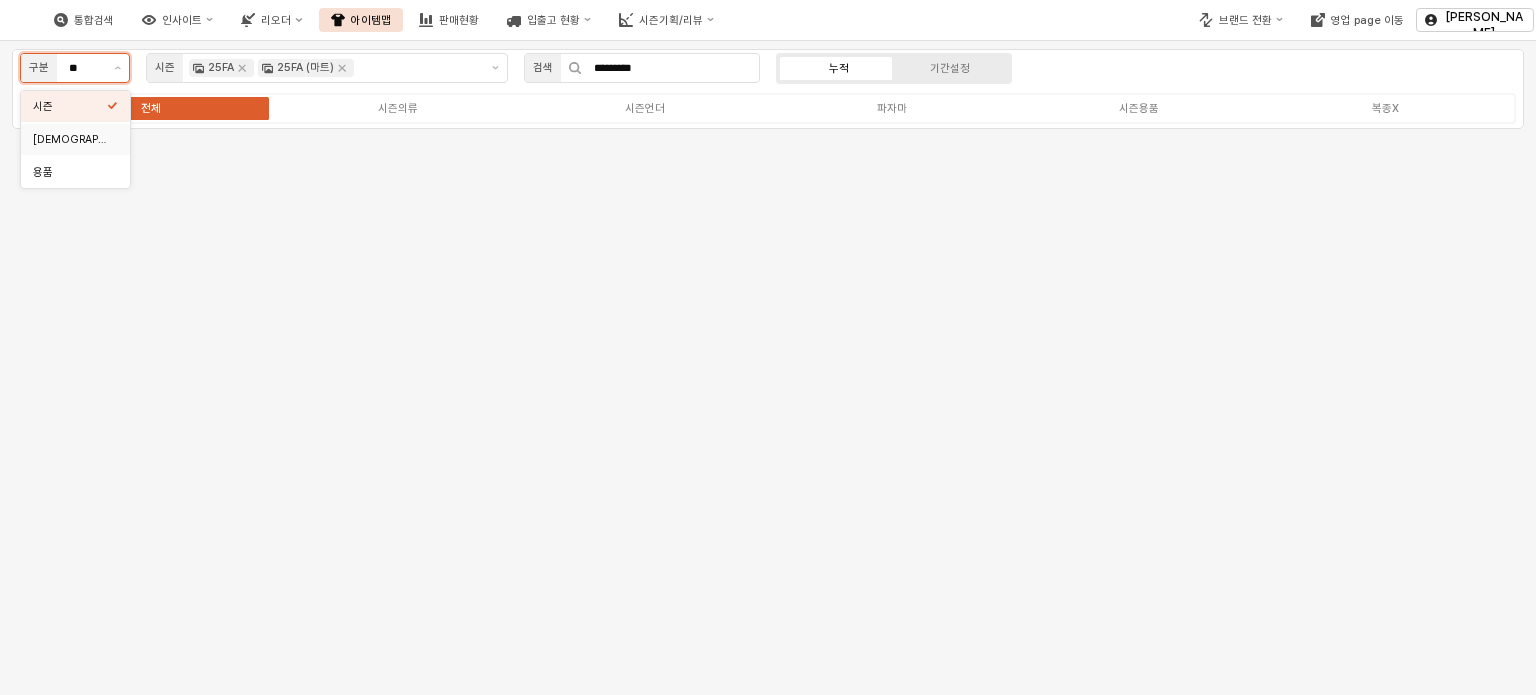 click 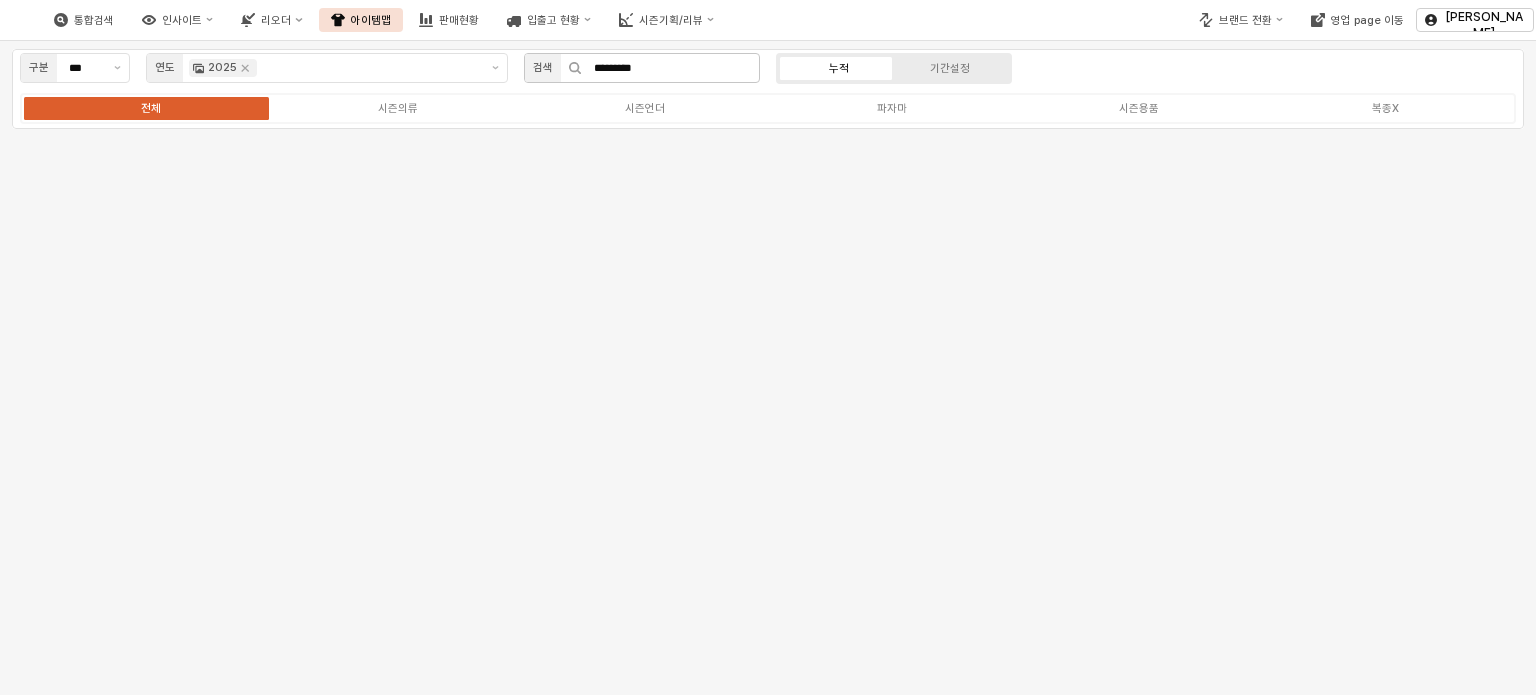 click 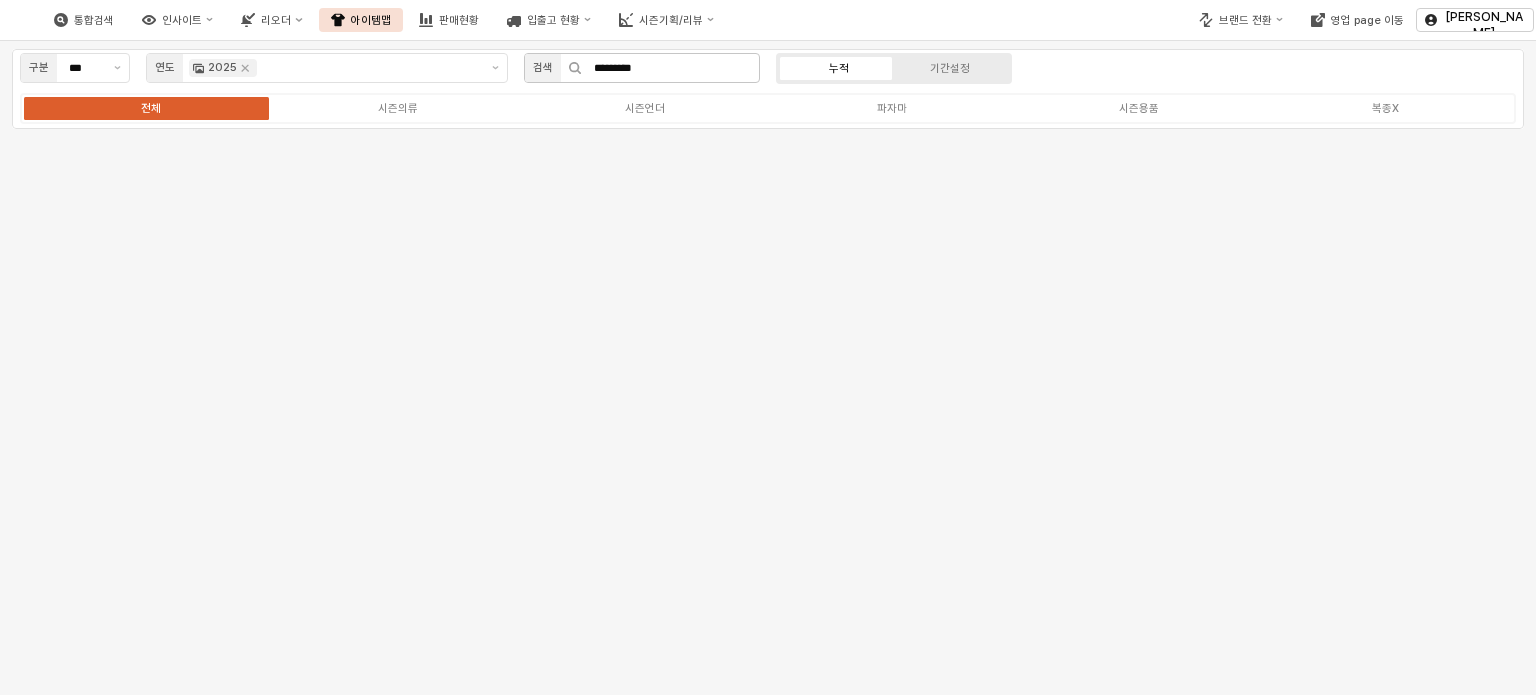 click 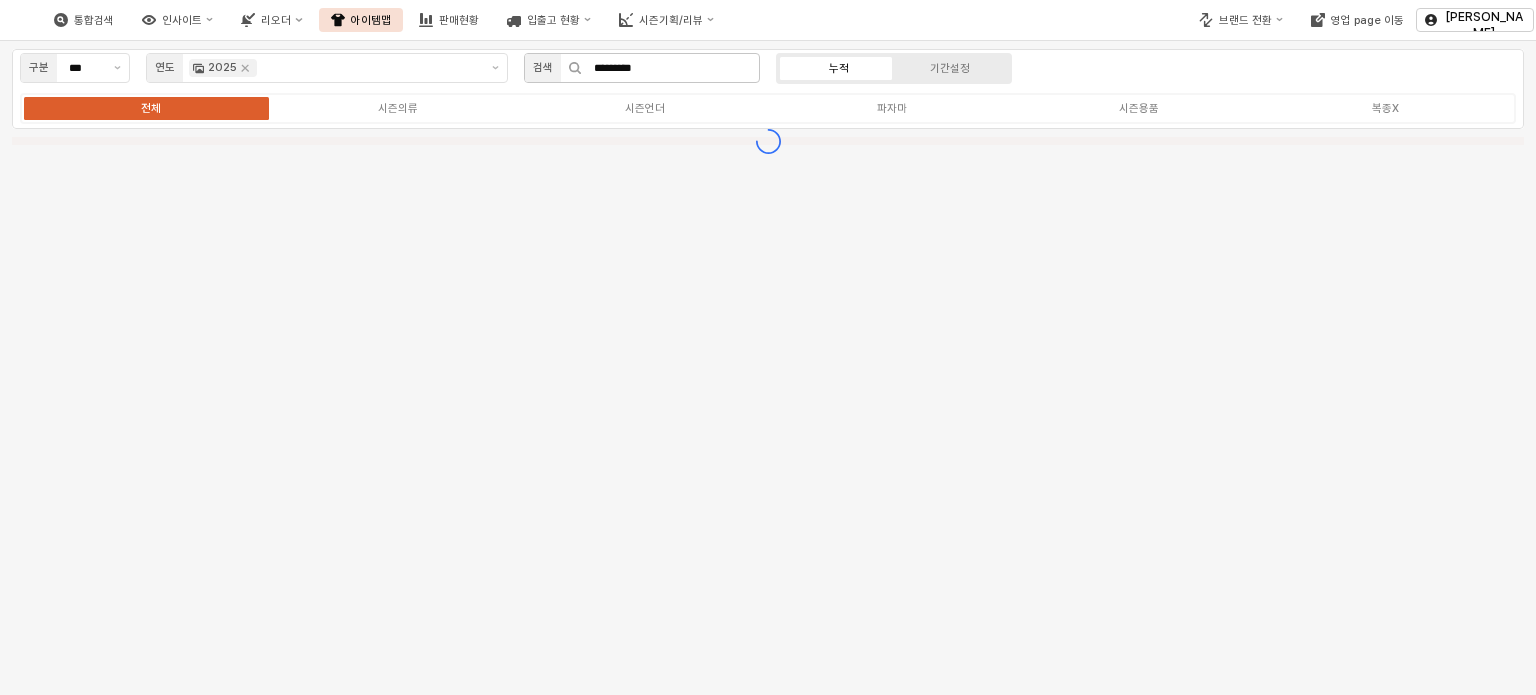 click 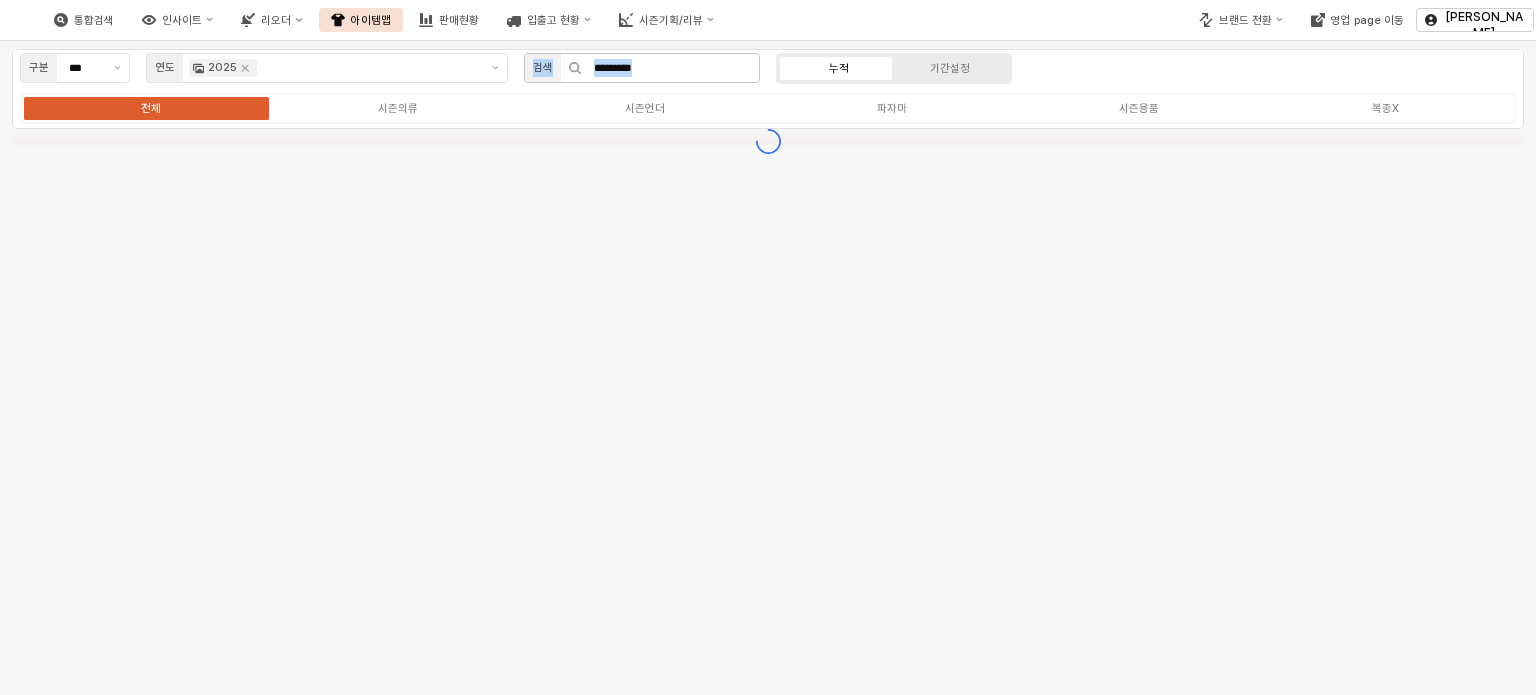 click 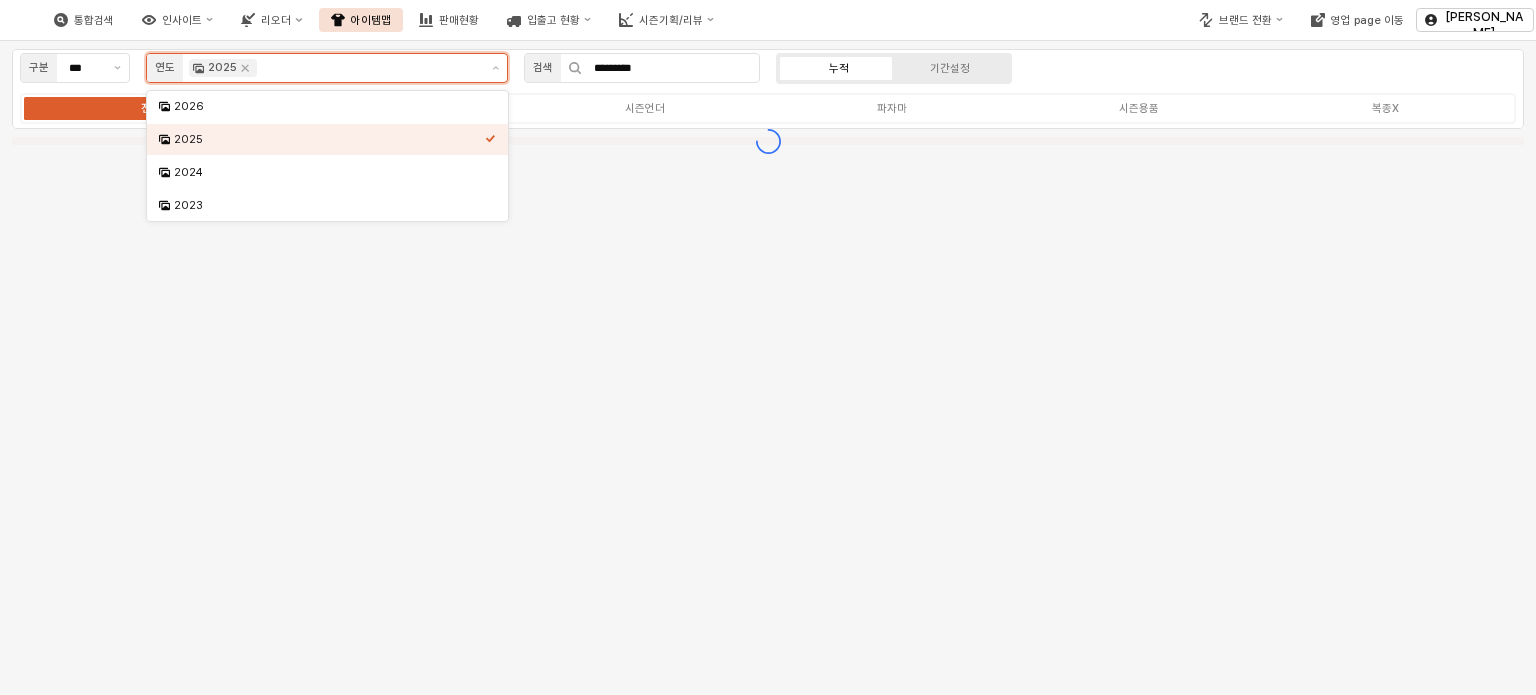 click at bounding box center (369, 68) 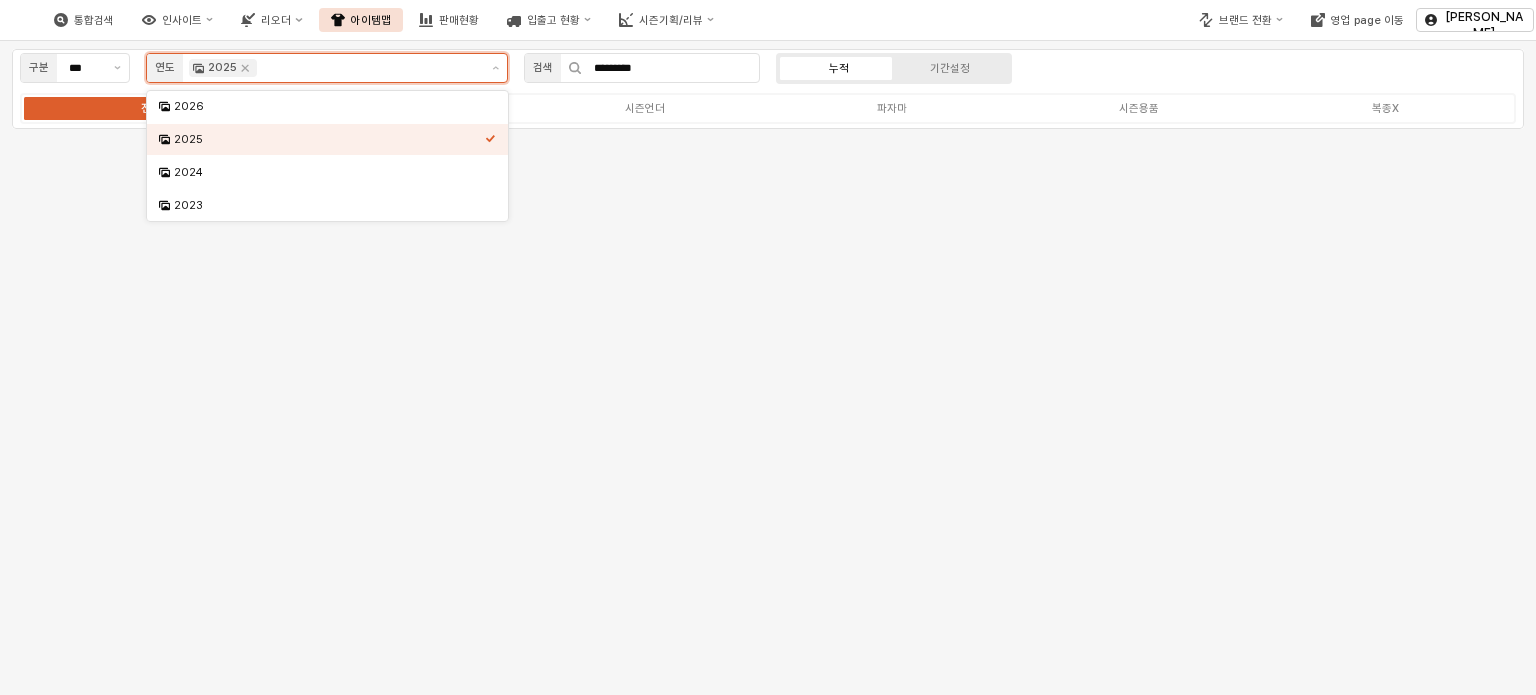 click at bounding box center (369, 68) 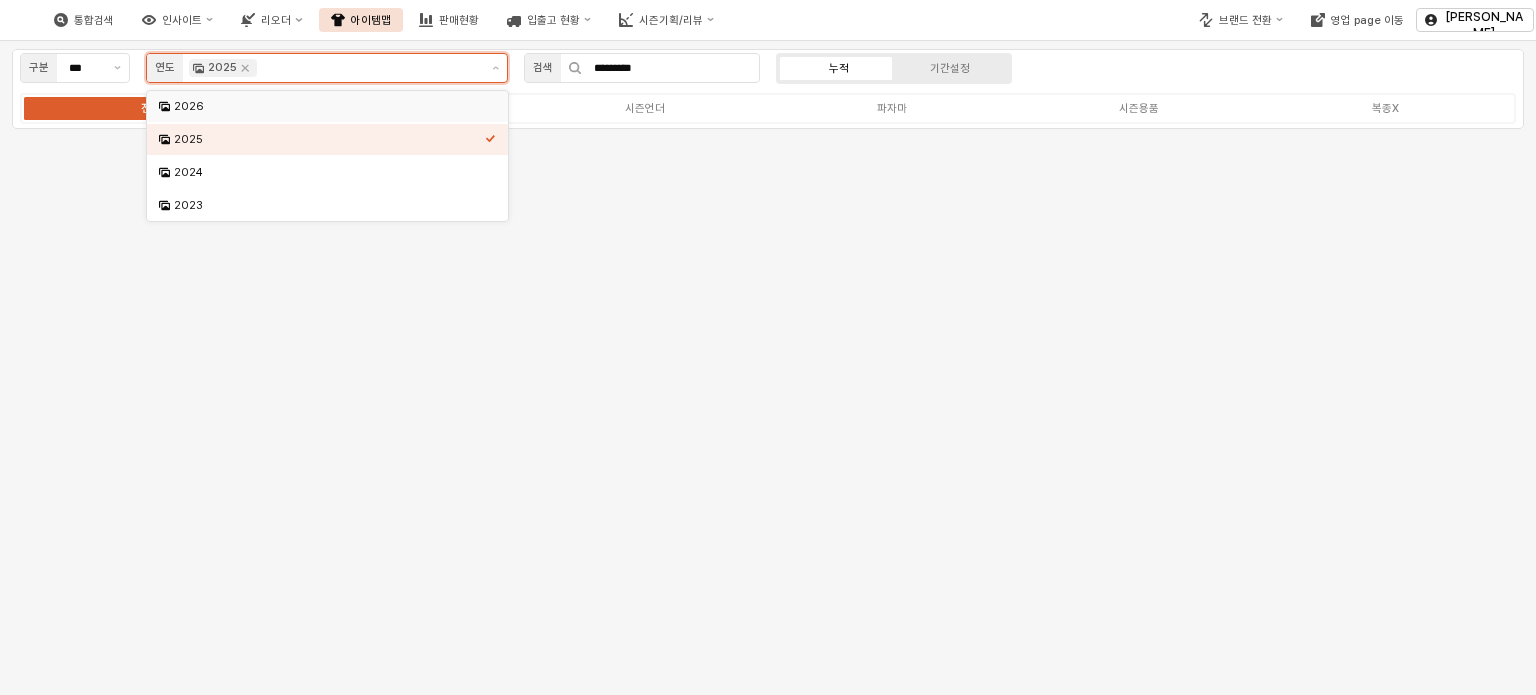 click on "2026" at bounding box center [329, 106] 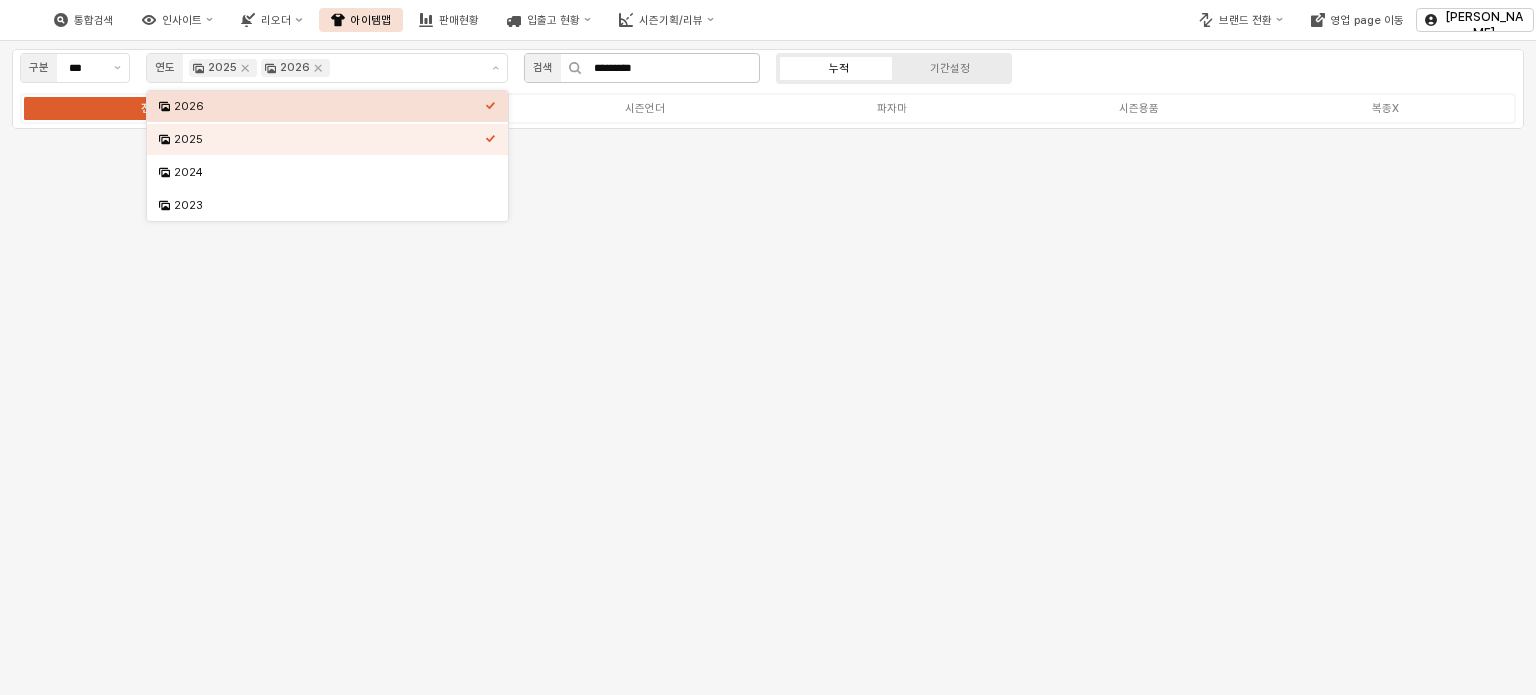 click 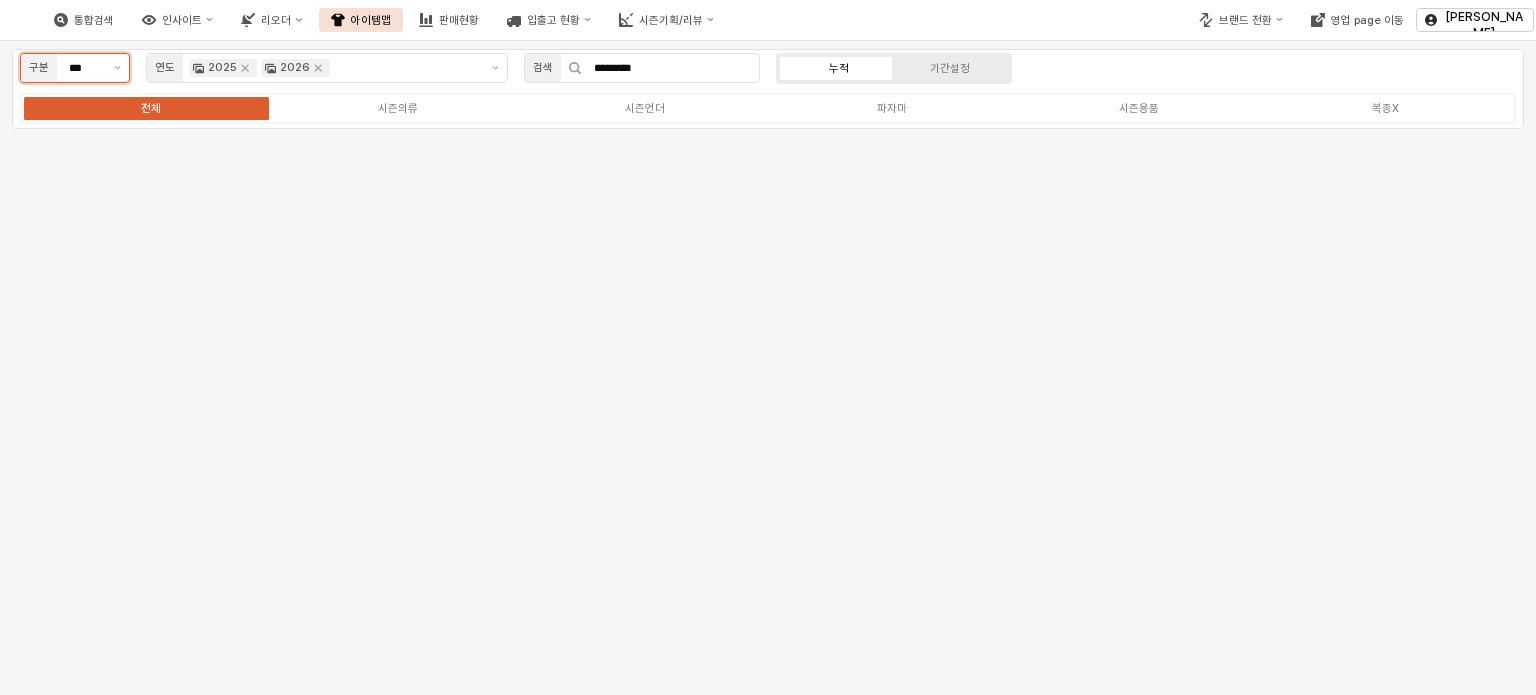 click on "***" at bounding box center [85, 68] 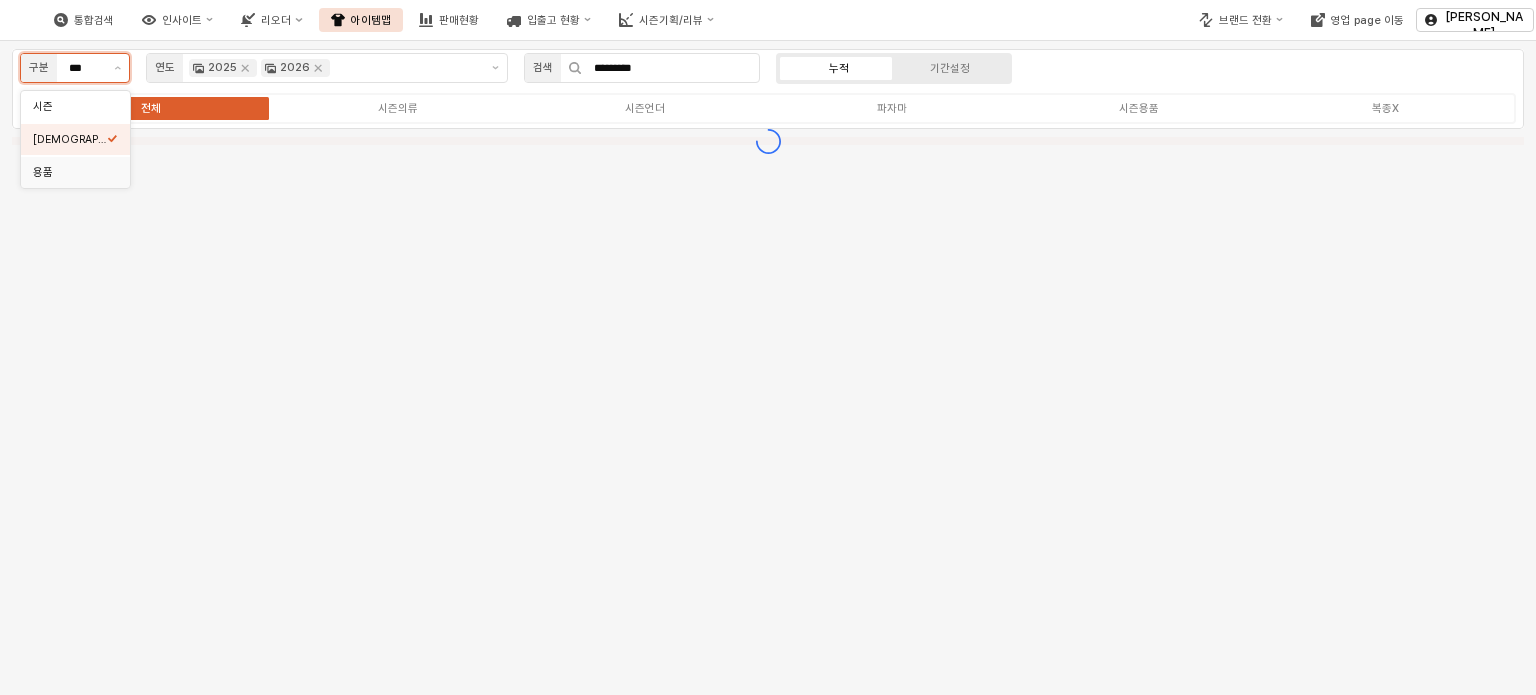click on "용품" at bounding box center (75, 172) 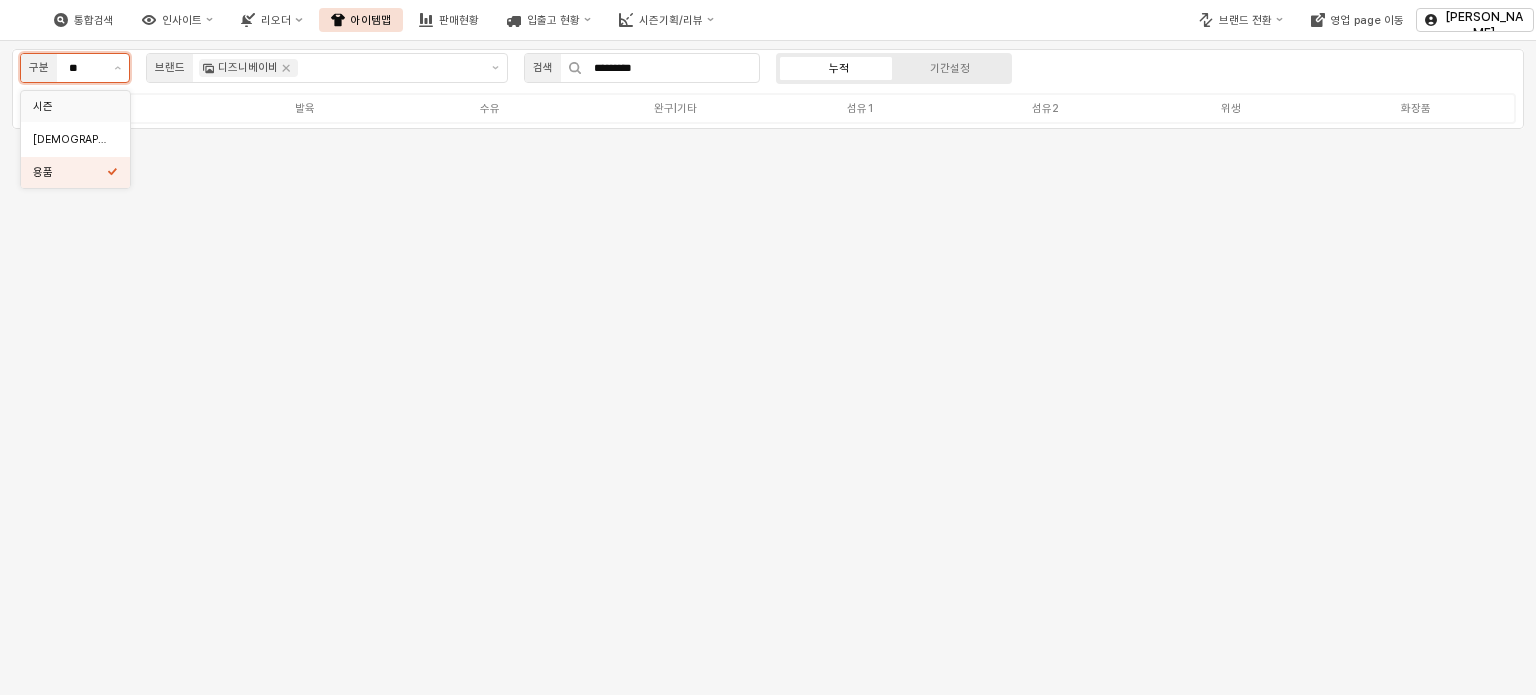 click on "시즌" at bounding box center [70, 106] 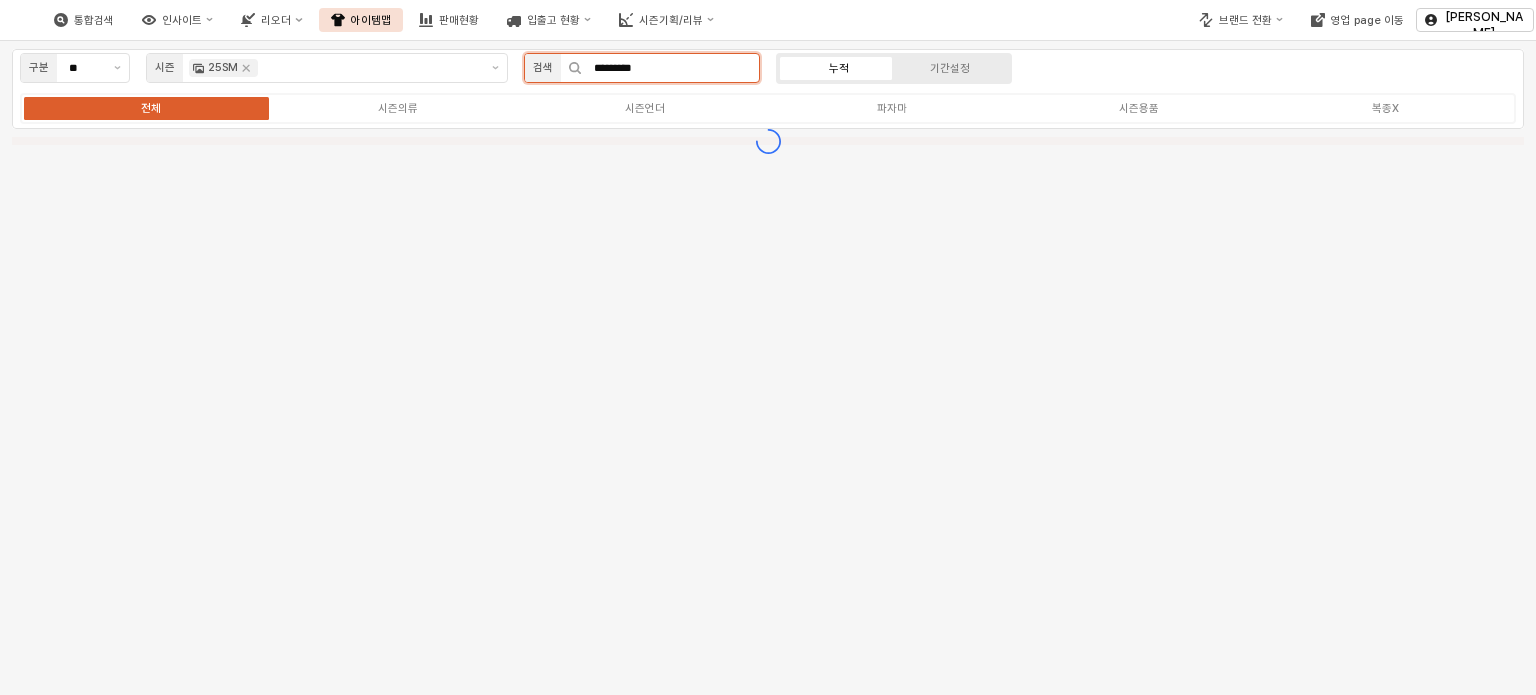 click on "*********" at bounding box center (670, 68) 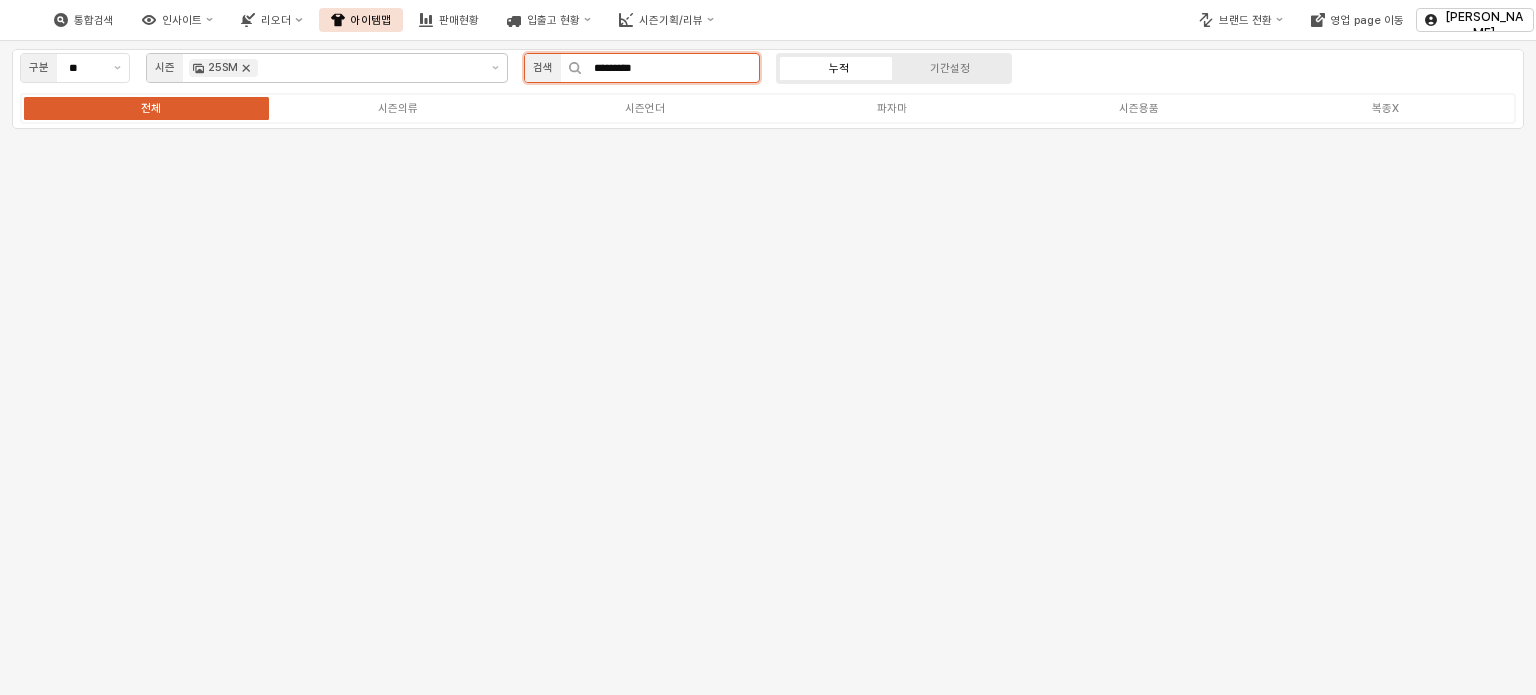 click 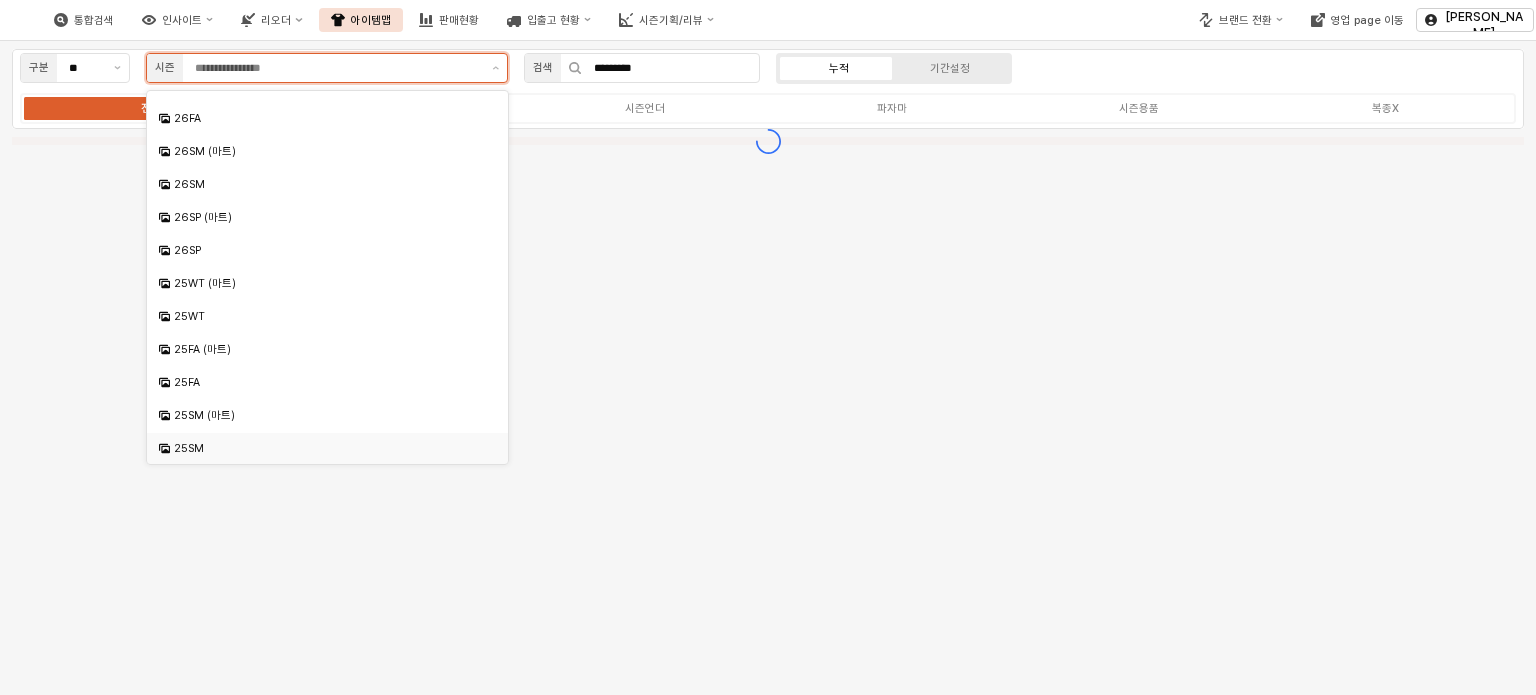click at bounding box center (337, 68) 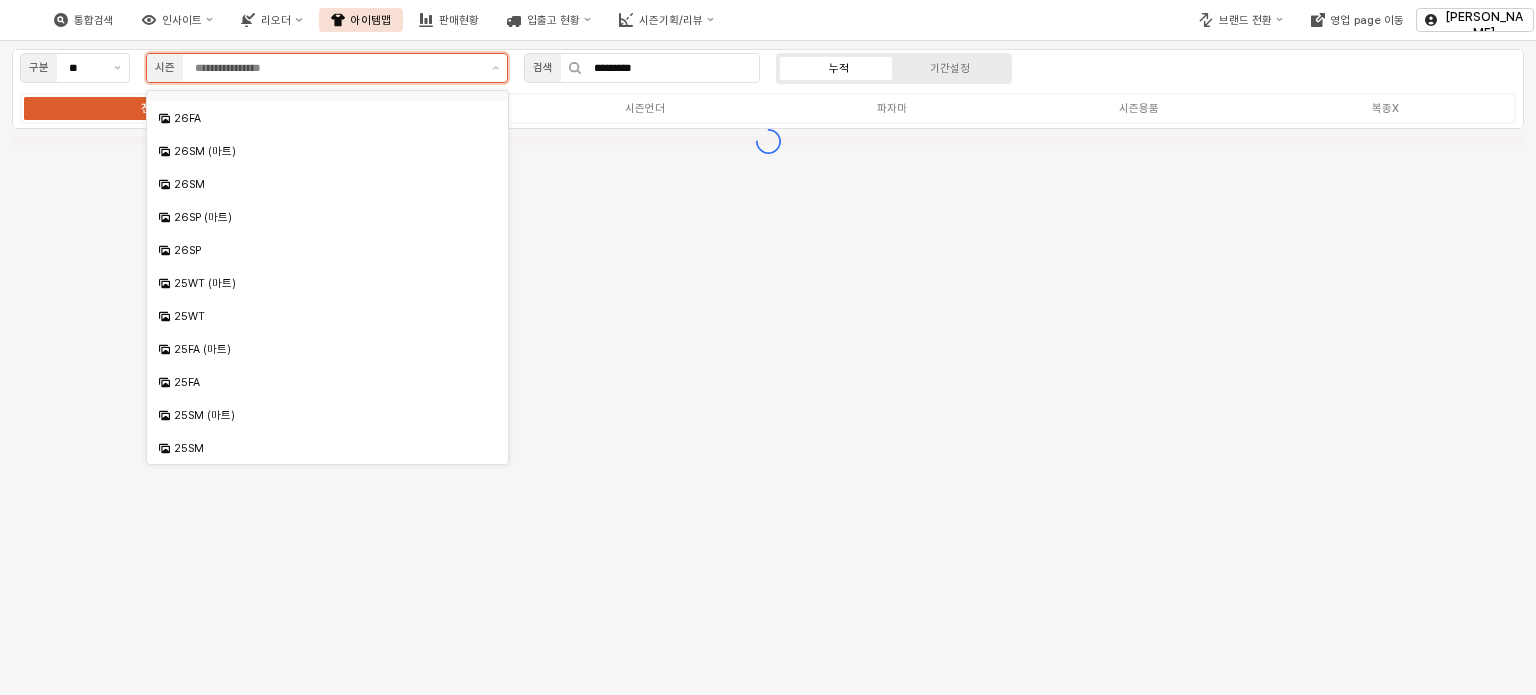 scroll, scrollTop: 66, scrollLeft: 0, axis: vertical 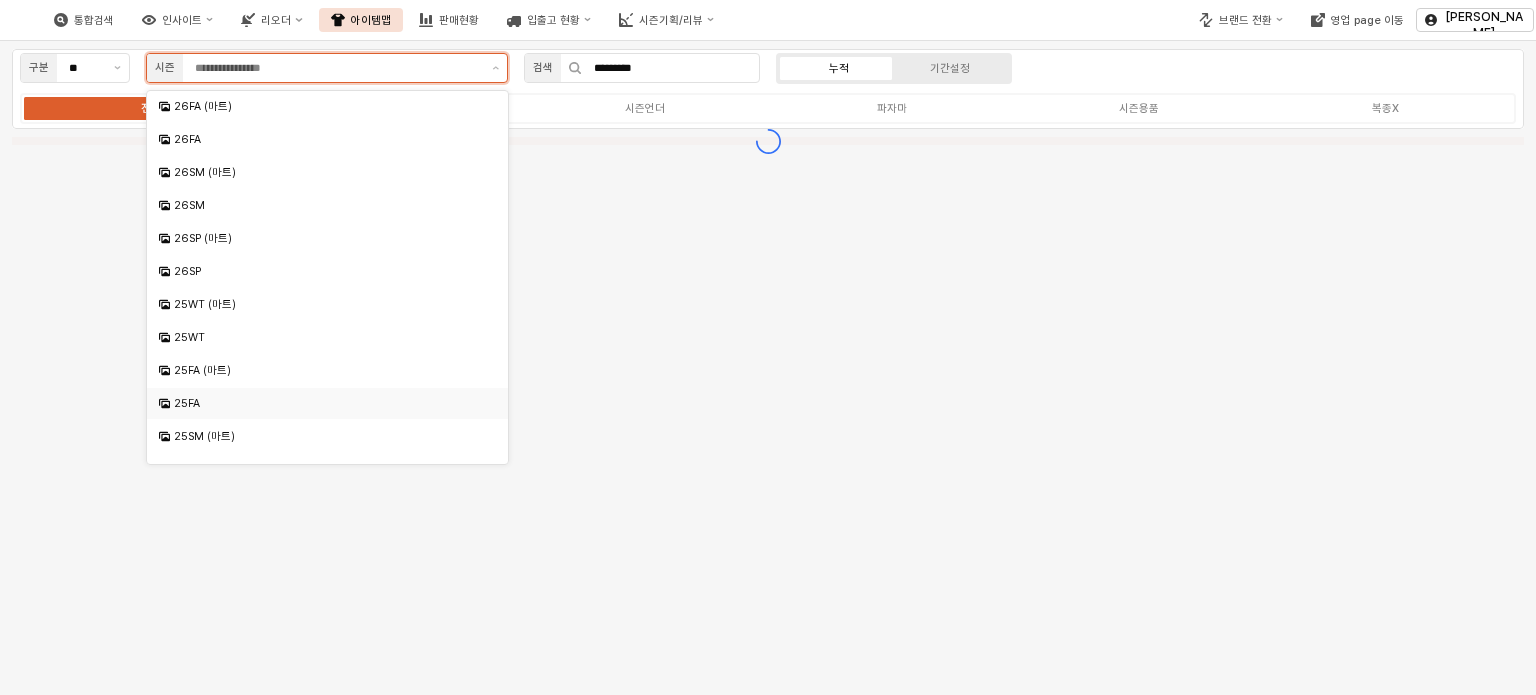 click on "25FA" at bounding box center (329, 403) 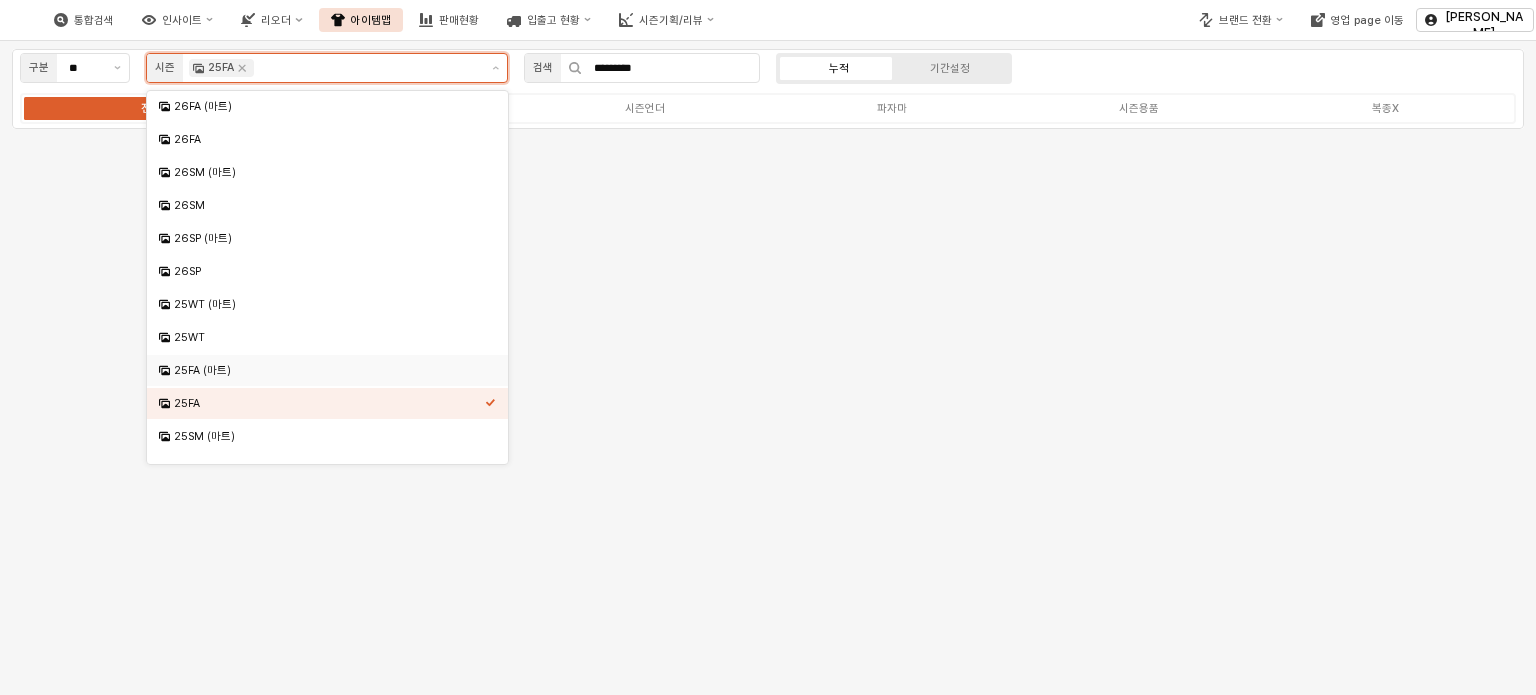 click on "25FA (마트)" at bounding box center [329, 370] 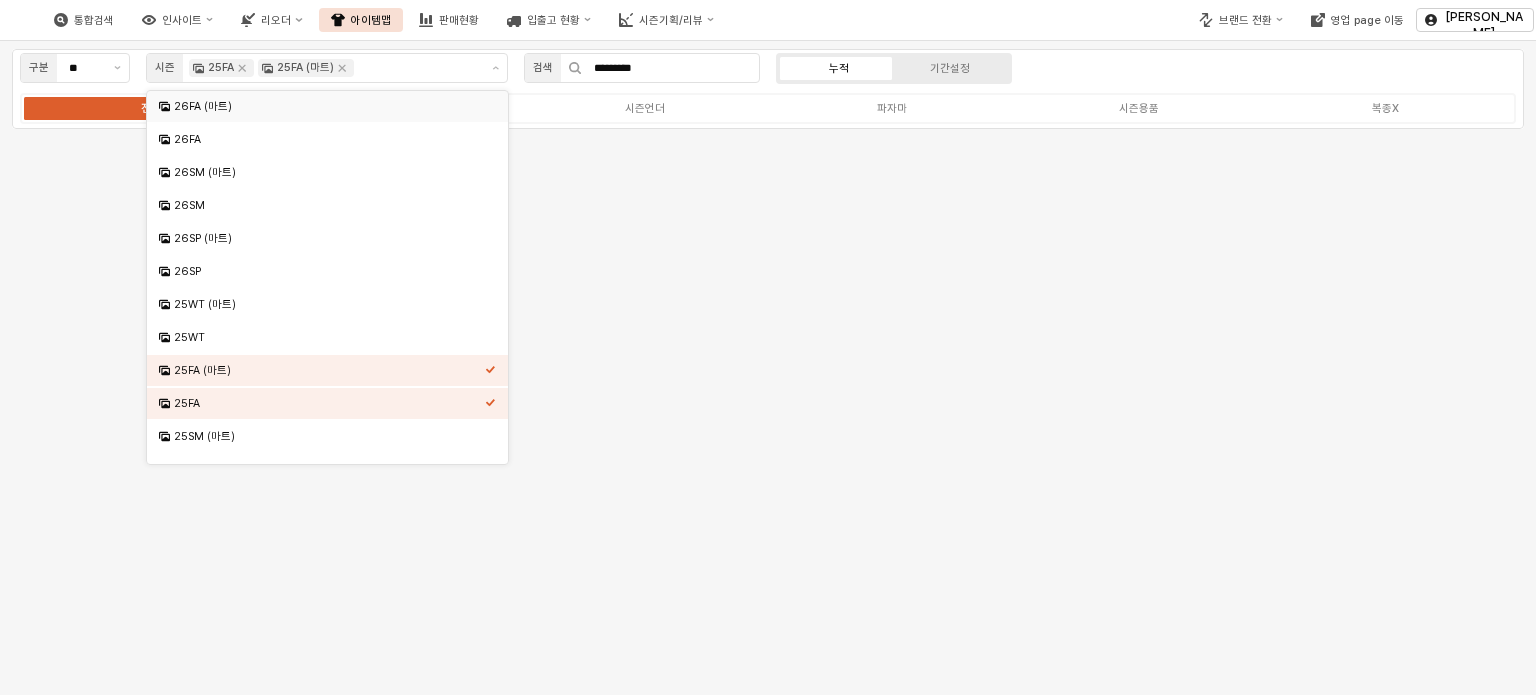 click on "검색 *********" at bounding box center (642, 69) 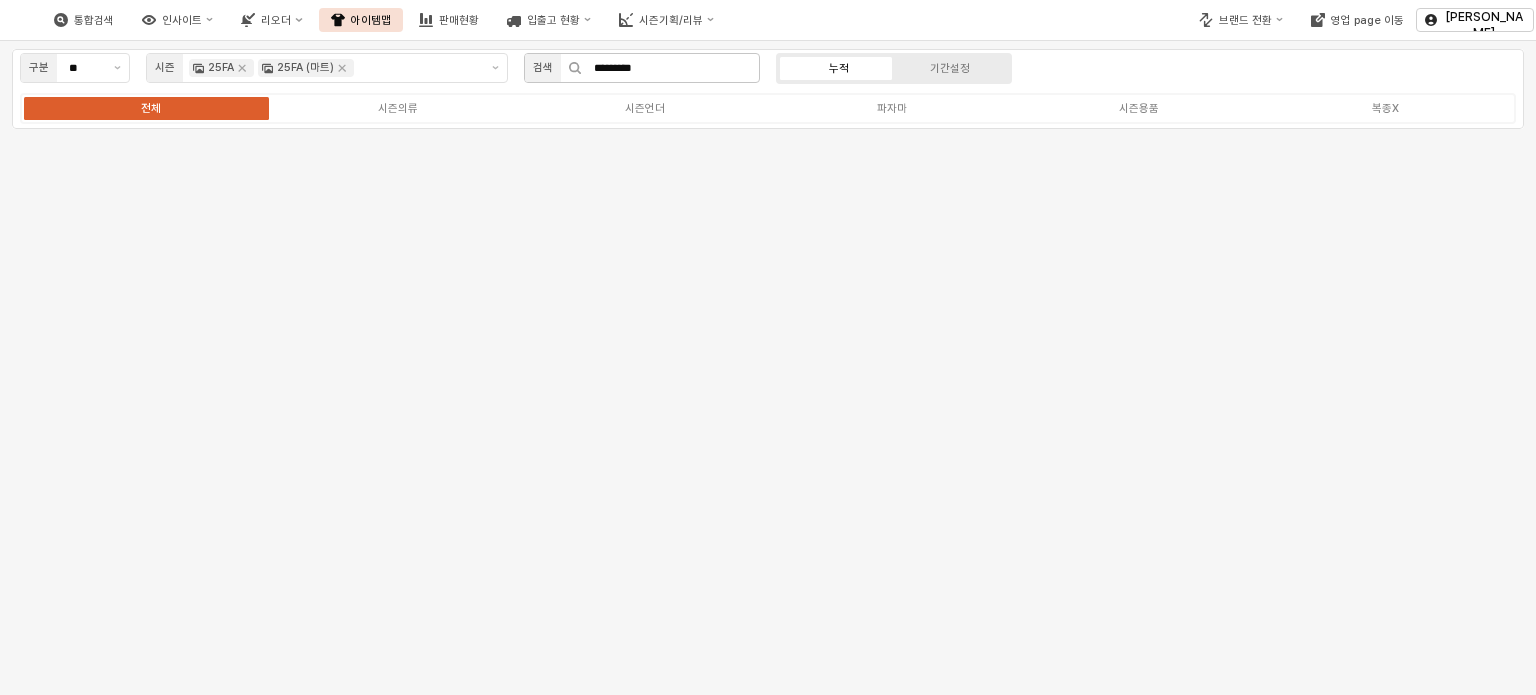 click 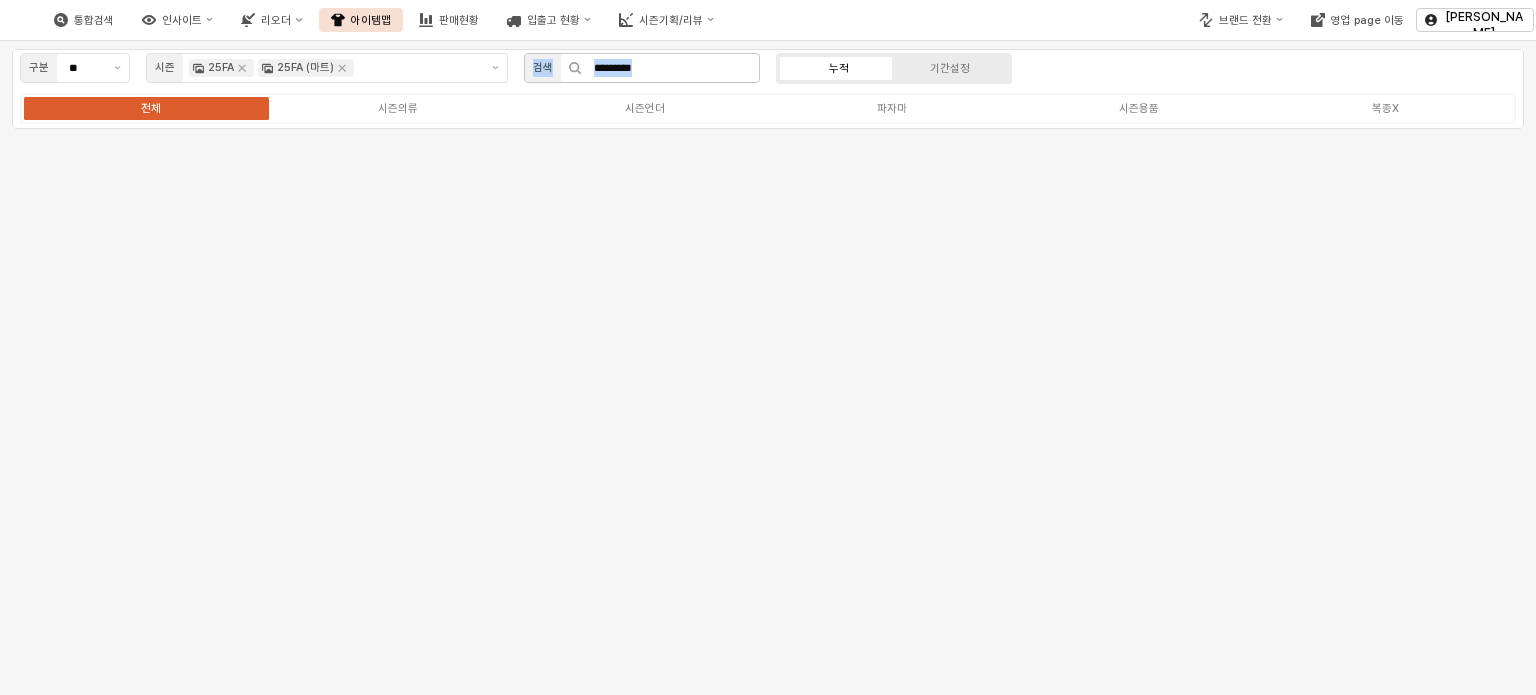 click 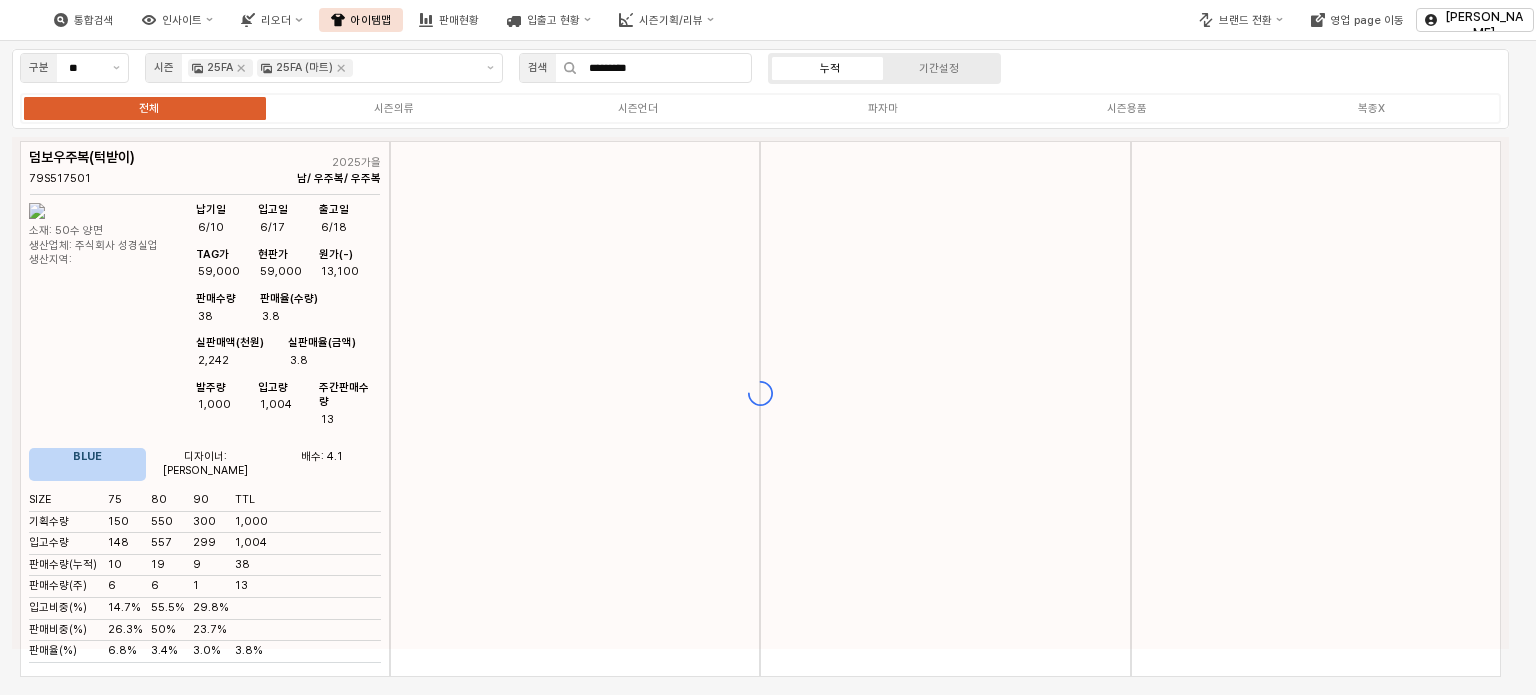 drag, startPoint x: 30, startPoint y: 149, endPoint x: 143, endPoint y: 161, distance: 113.63538 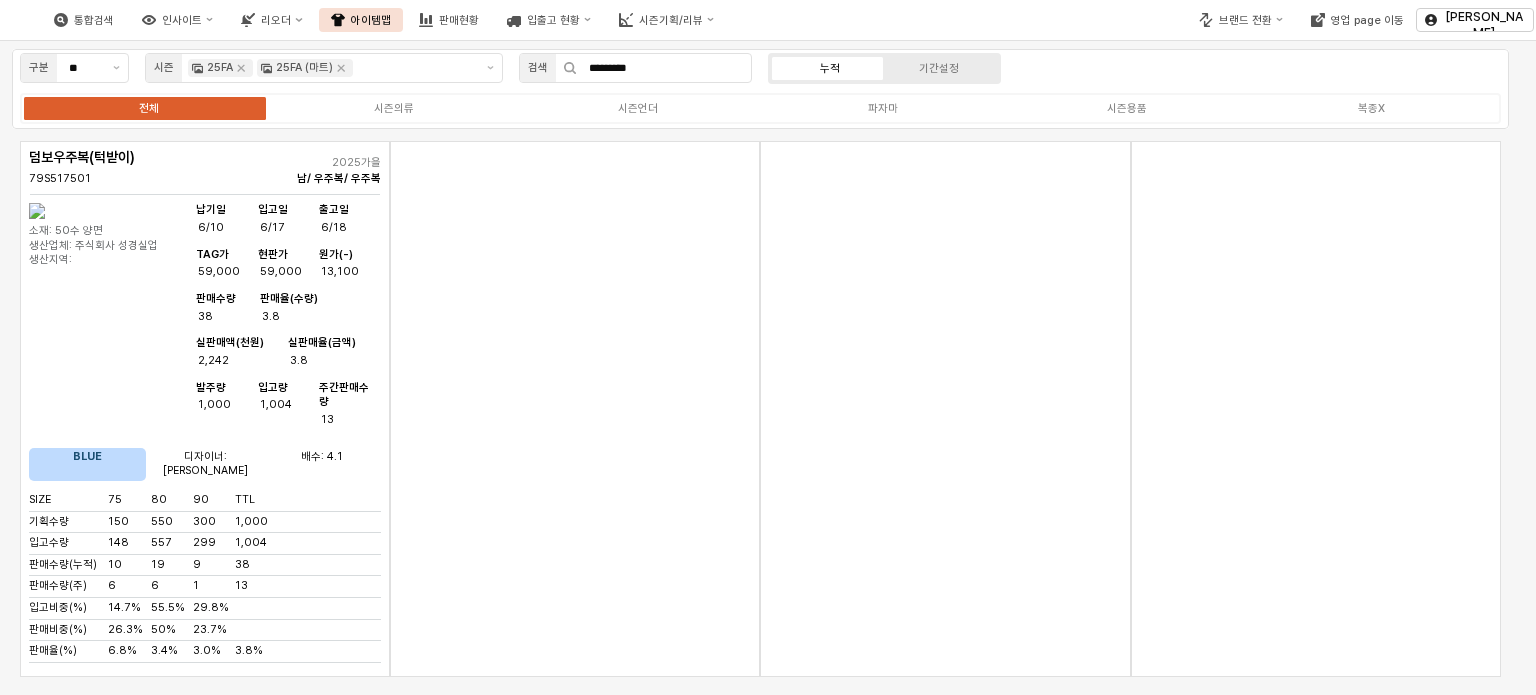 drag, startPoint x: 32, startPoint y: 155, endPoint x: 135, endPoint y: 152, distance: 103.04368 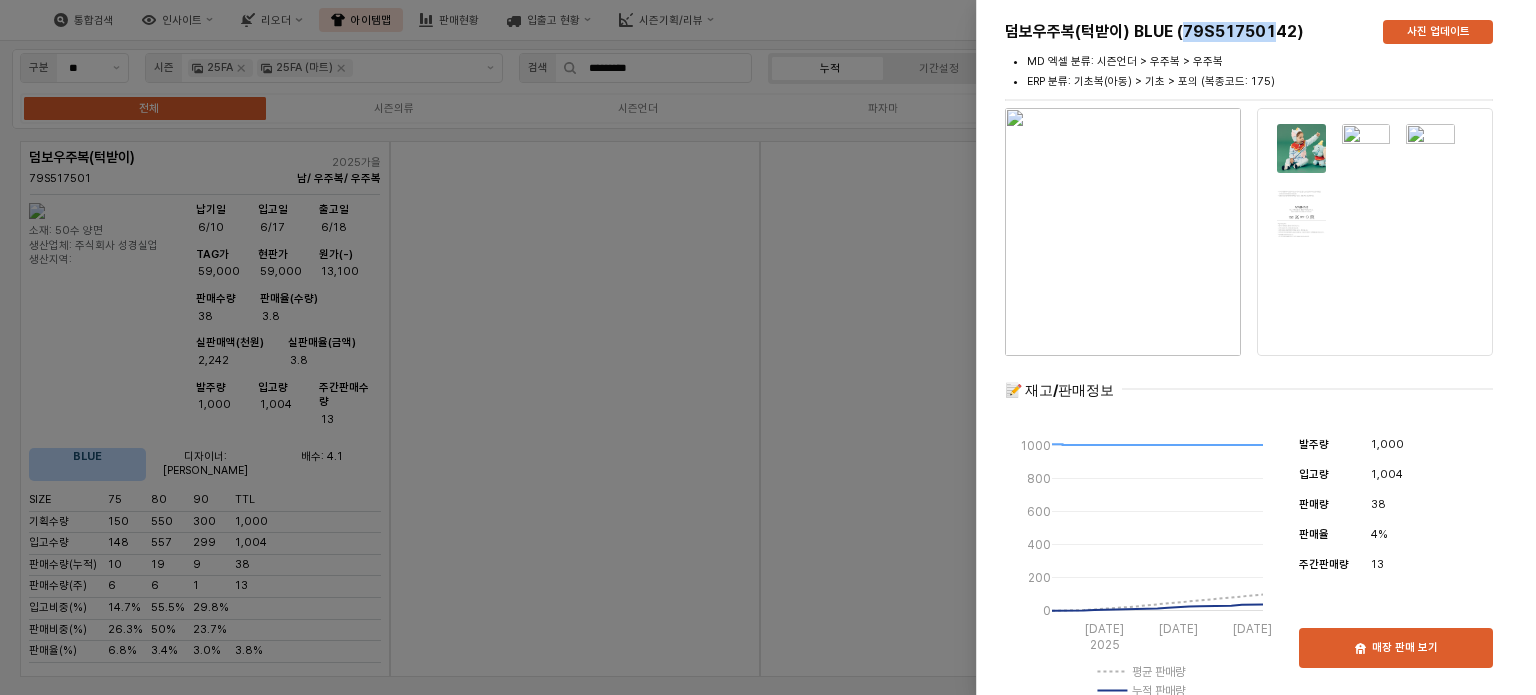 drag, startPoint x: 1182, startPoint y: 30, endPoint x: 1273, endPoint y: 31, distance: 91.00549 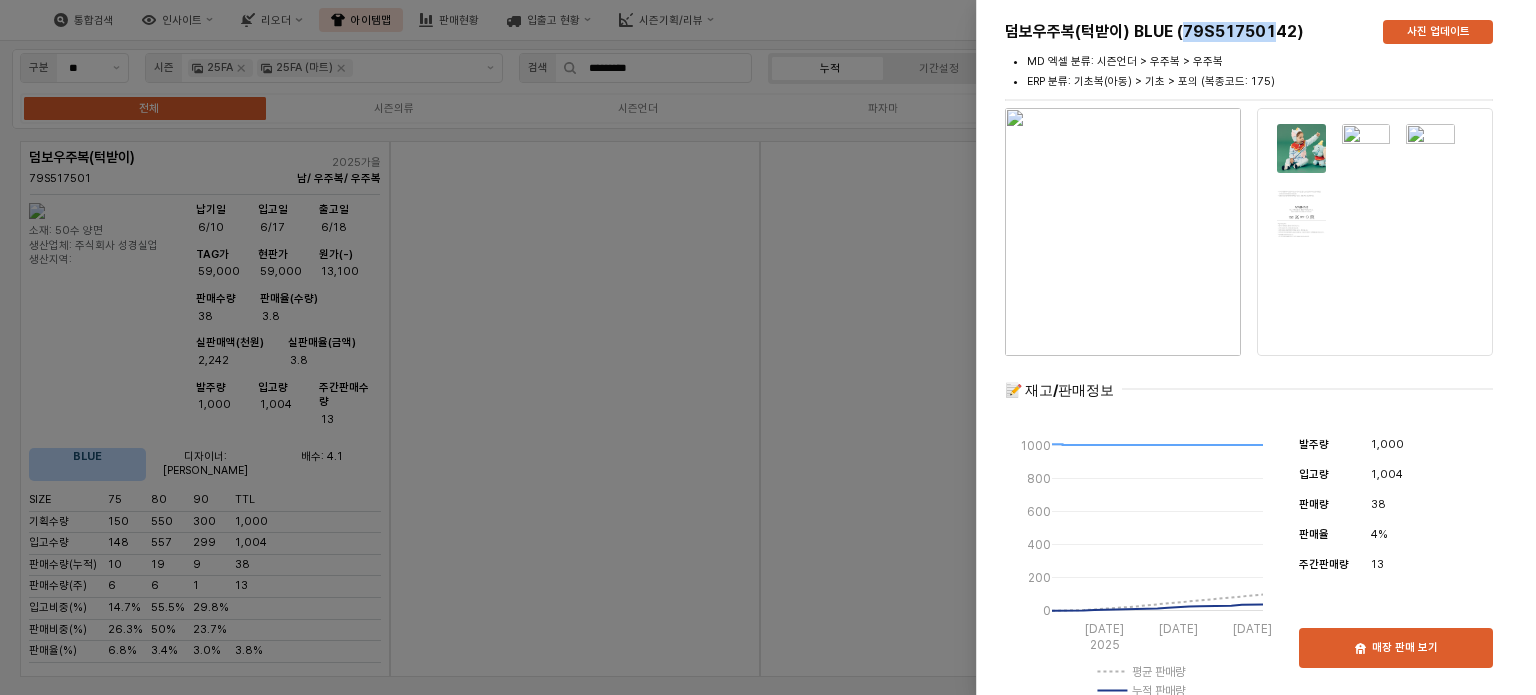 copy on "79S517501" 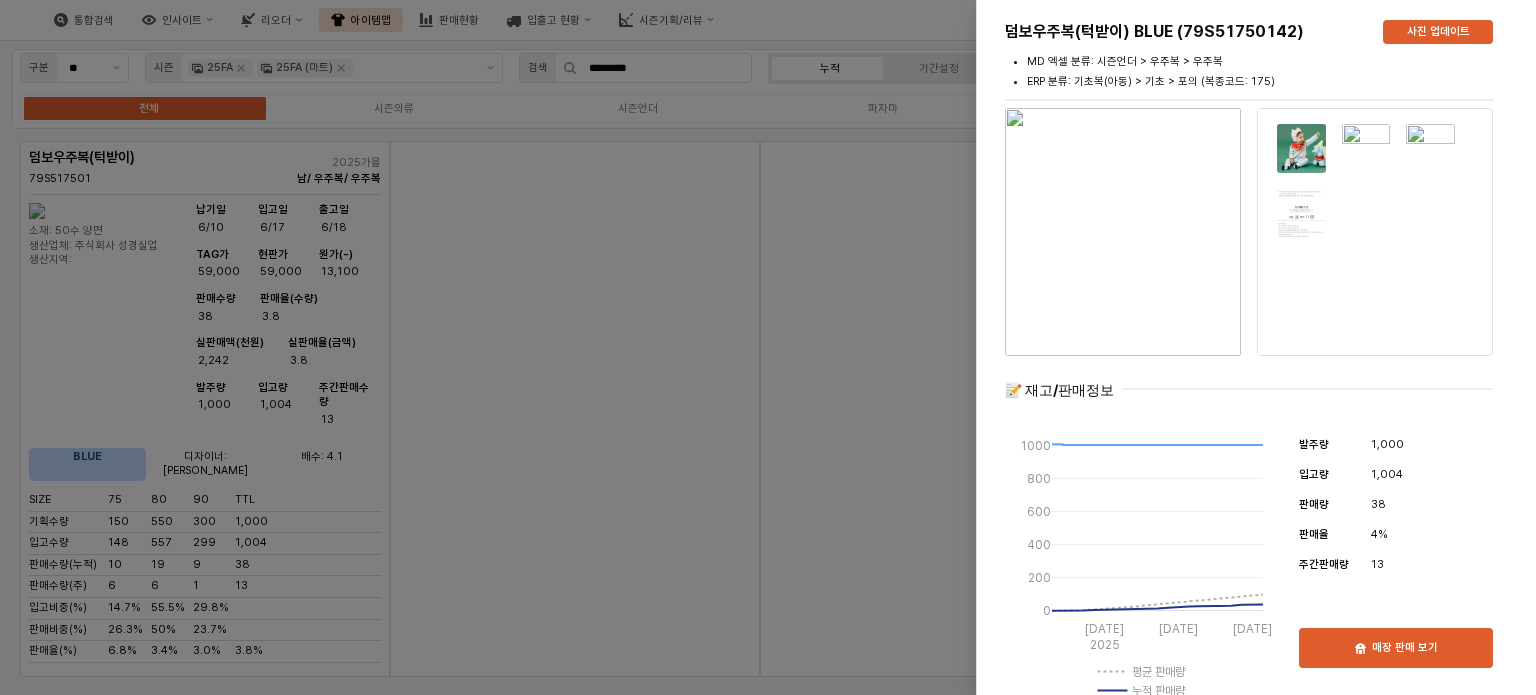 click at bounding box center (768, 347) 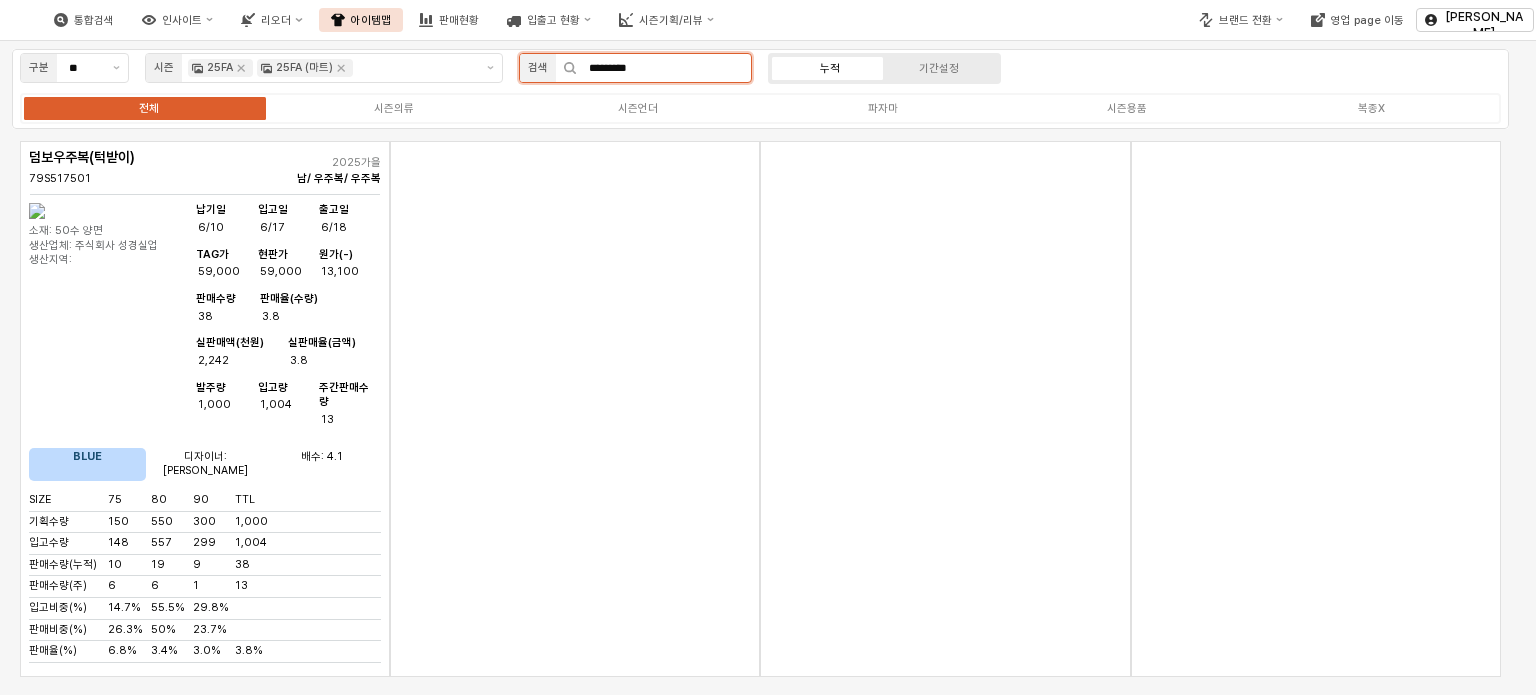click on "*********" at bounding box center (664, 68) 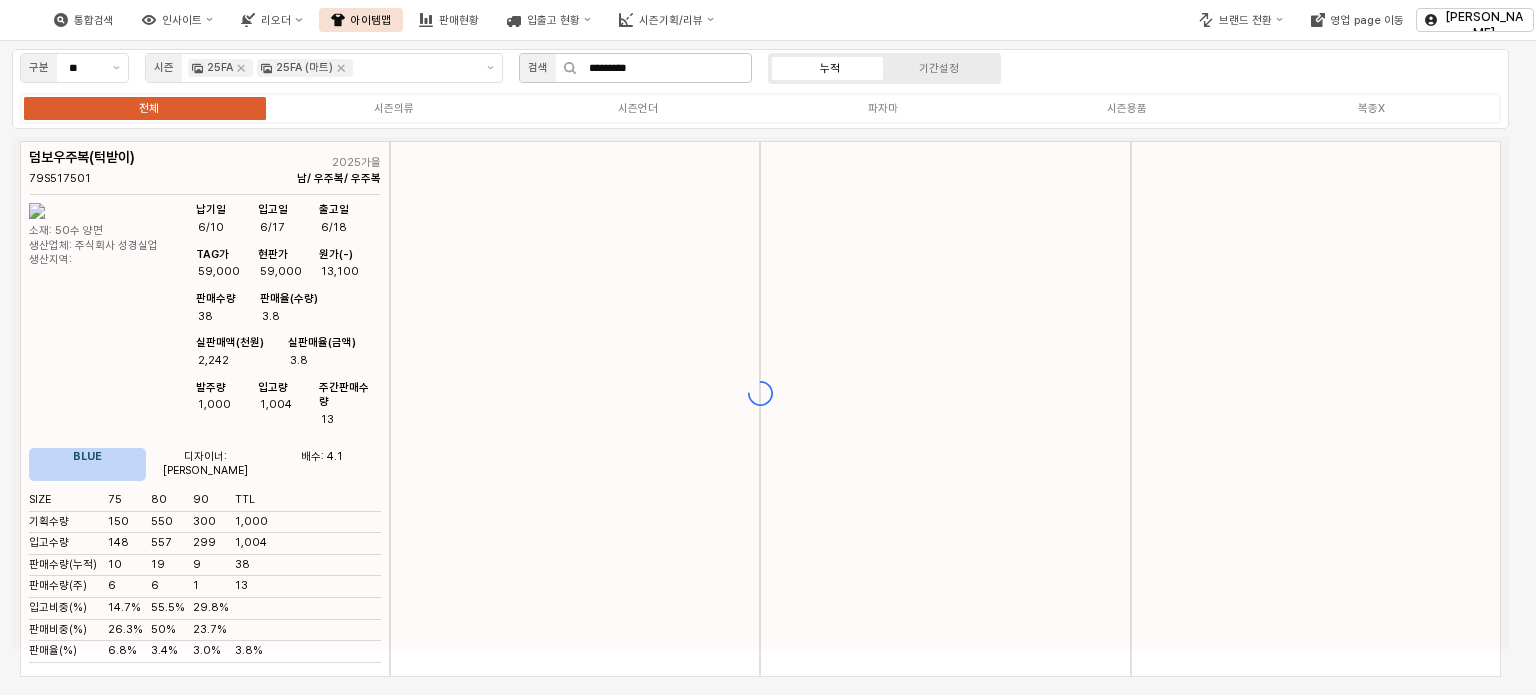 click 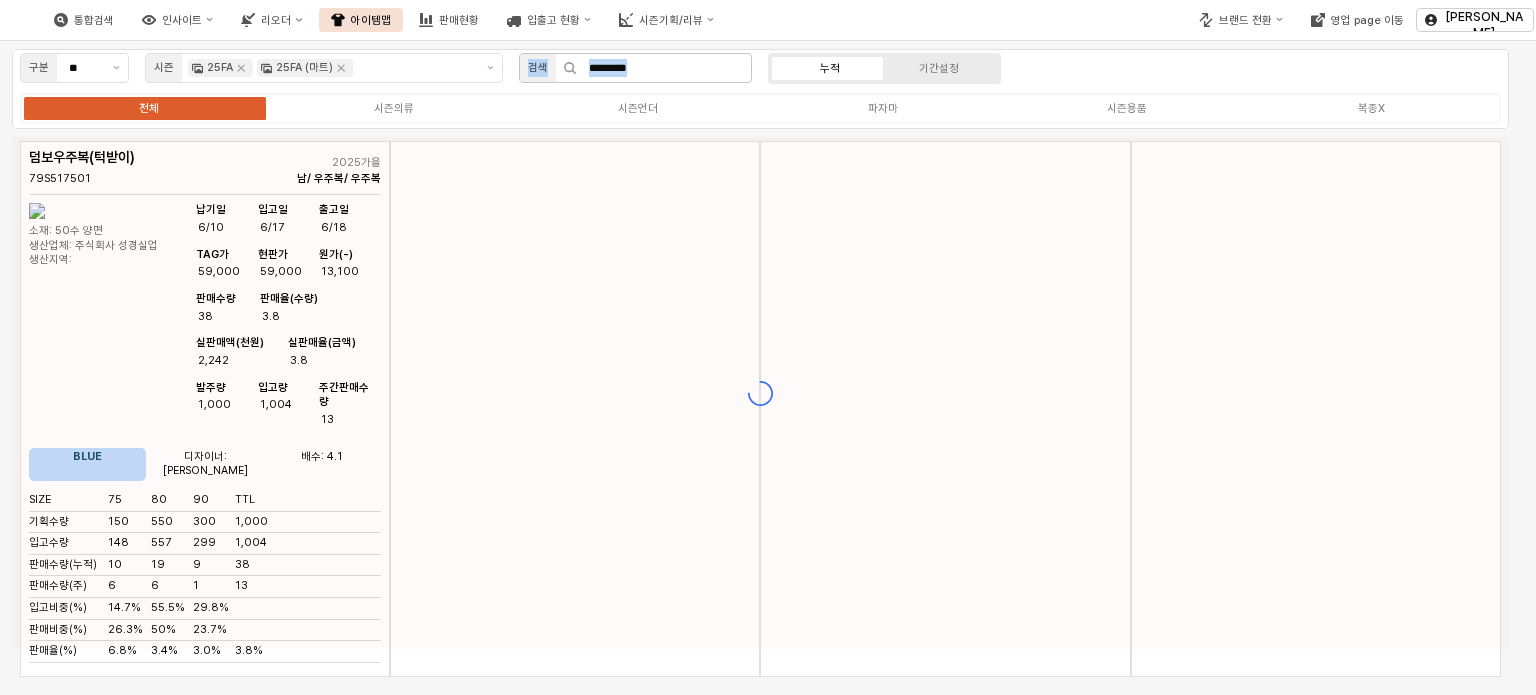 click 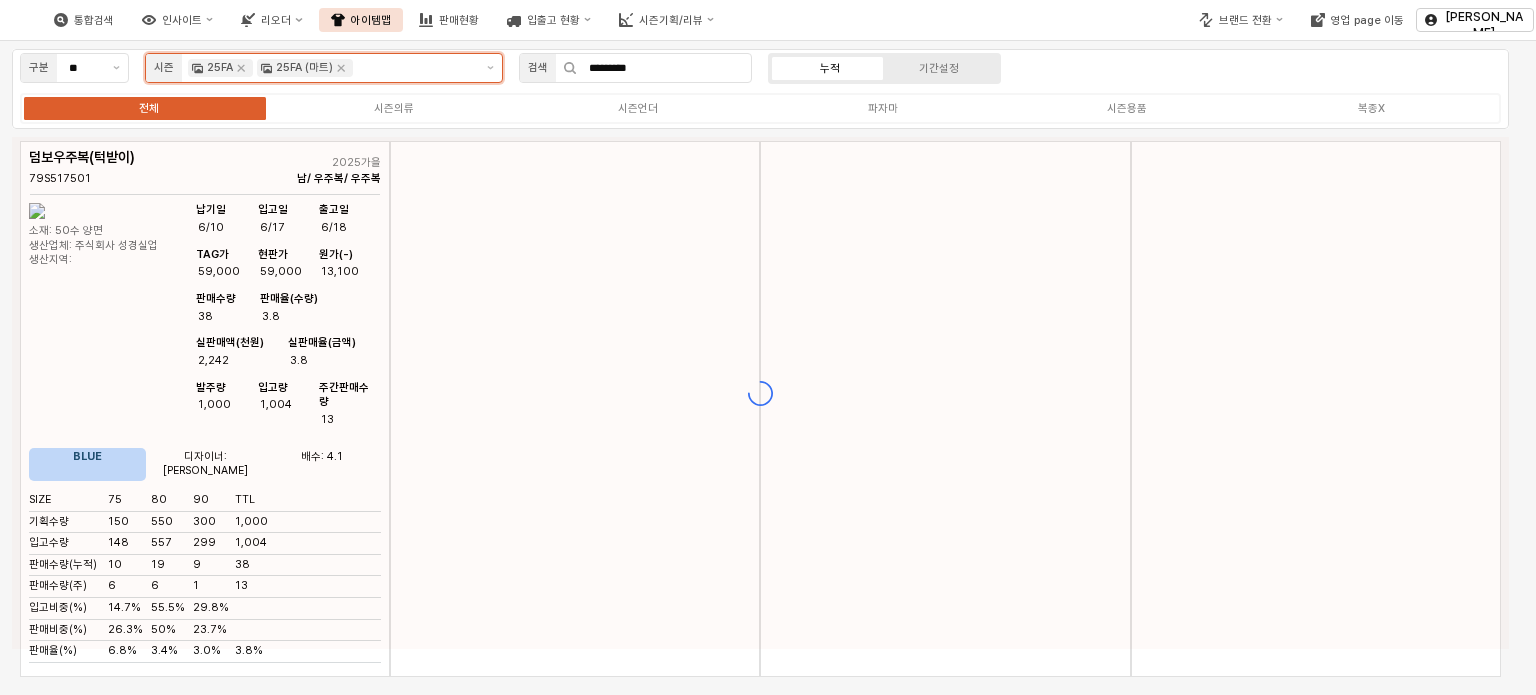 click at bounding box center [415, 68] 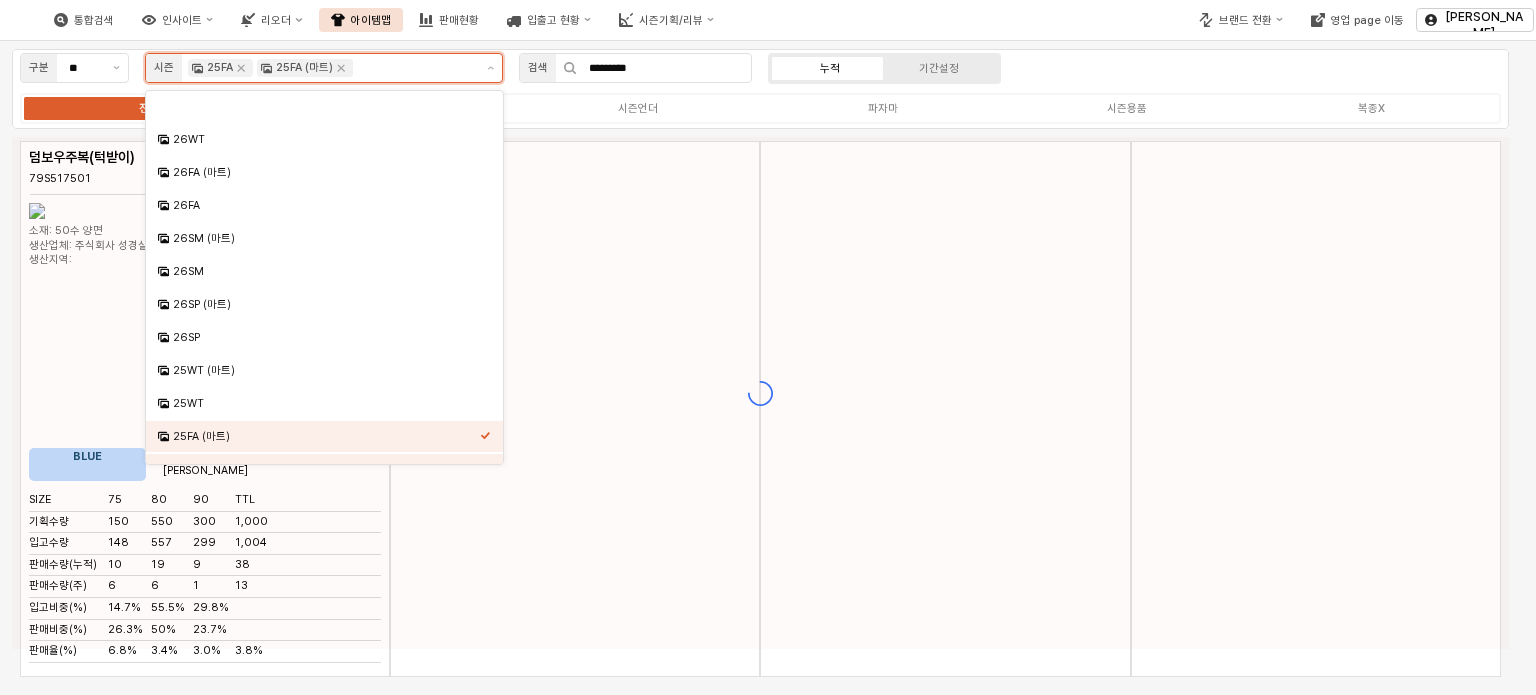 scroll, scrollTop: 87, scrollLeft: 0, axis: vertical 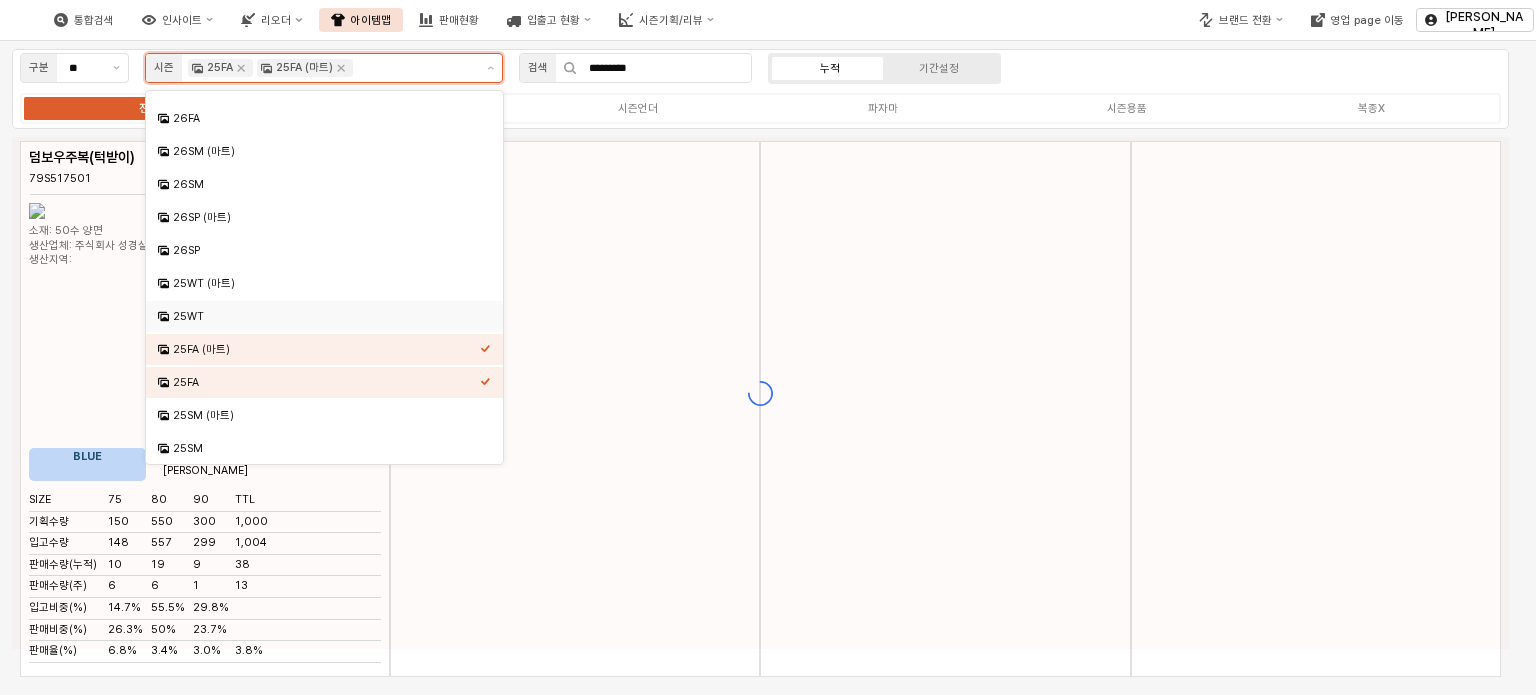 click on "25WT" at bounding box center (326, 316) 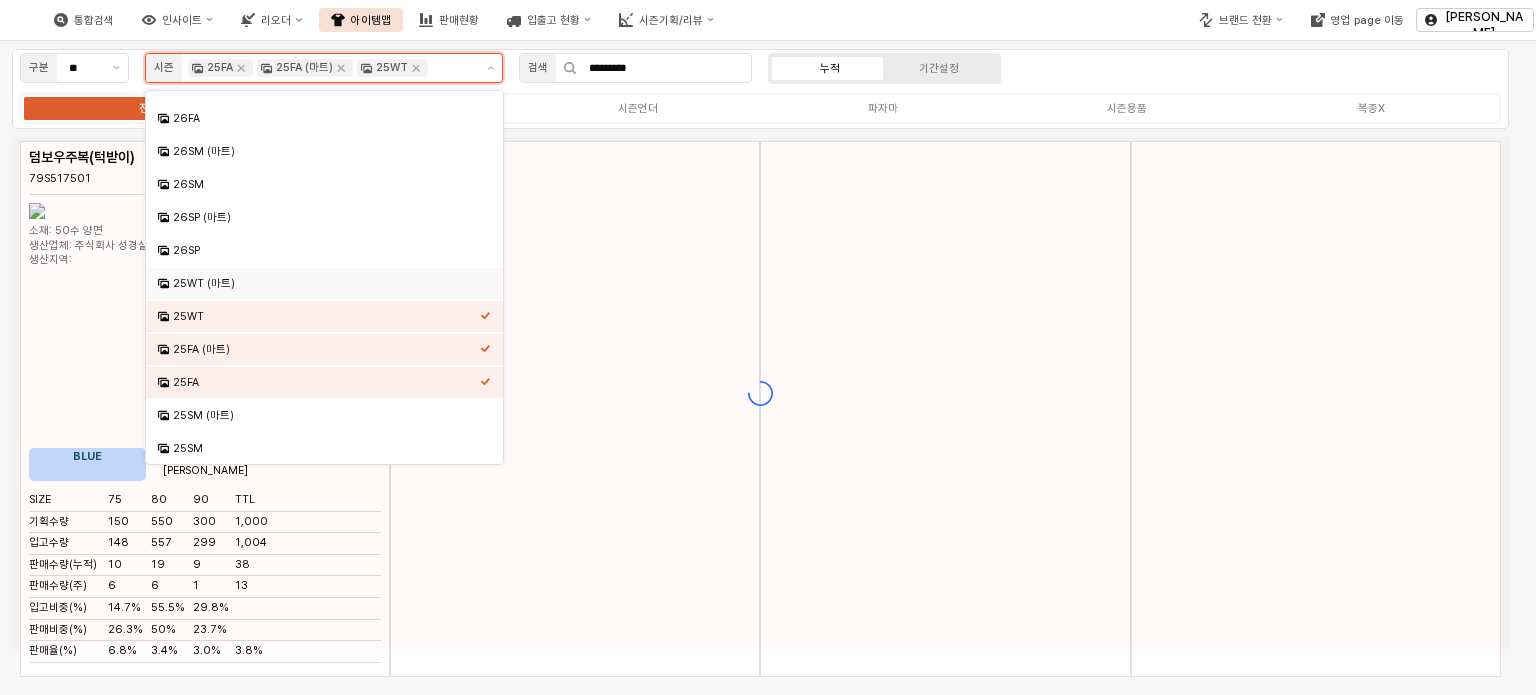 click on "25WT (마트)" at bounding box center (326, 283) 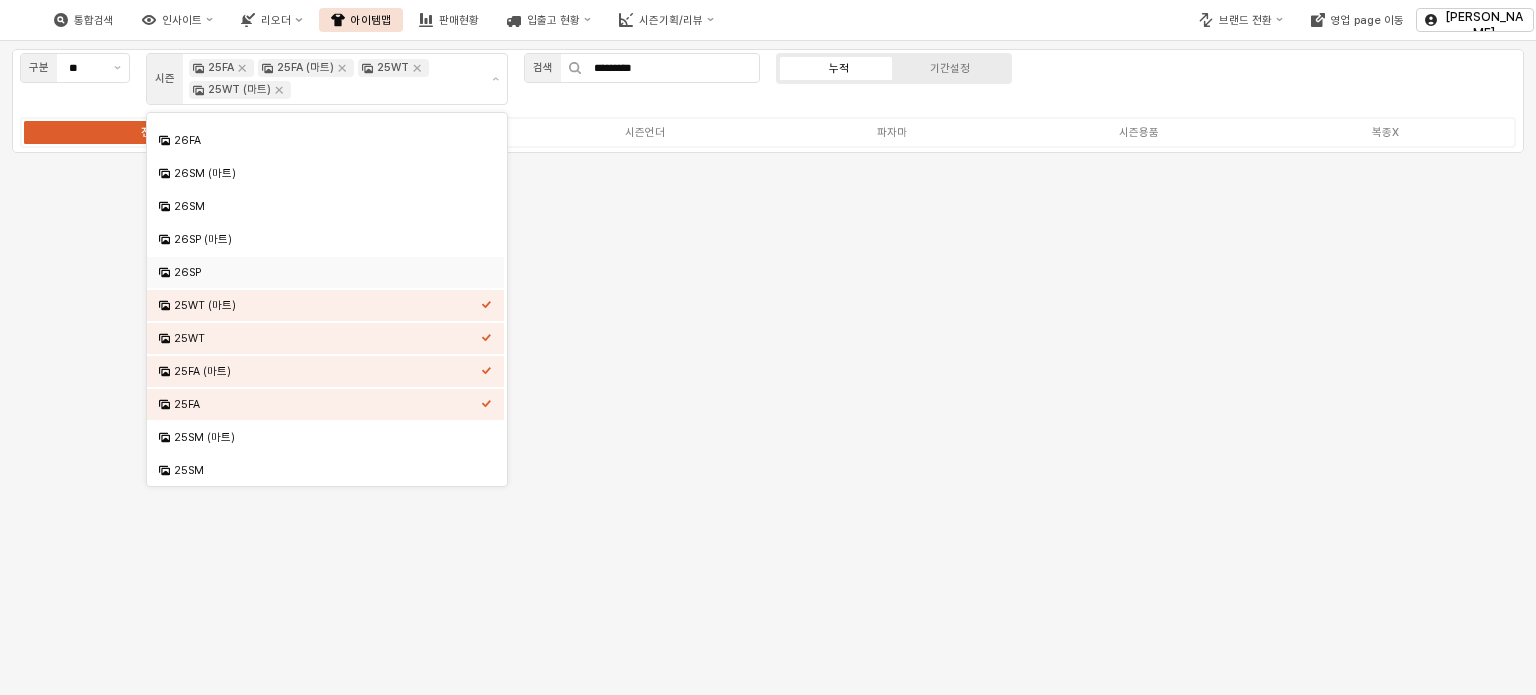 click on "구분 ** 시즌 25FA 25FA (마트) 25WT 25WT (마트) 검색 ********* 누적 기간설정 전체 시즌의류 시즌언더 파자마 시즌용품 복종X" at bounding box center [768, 101] 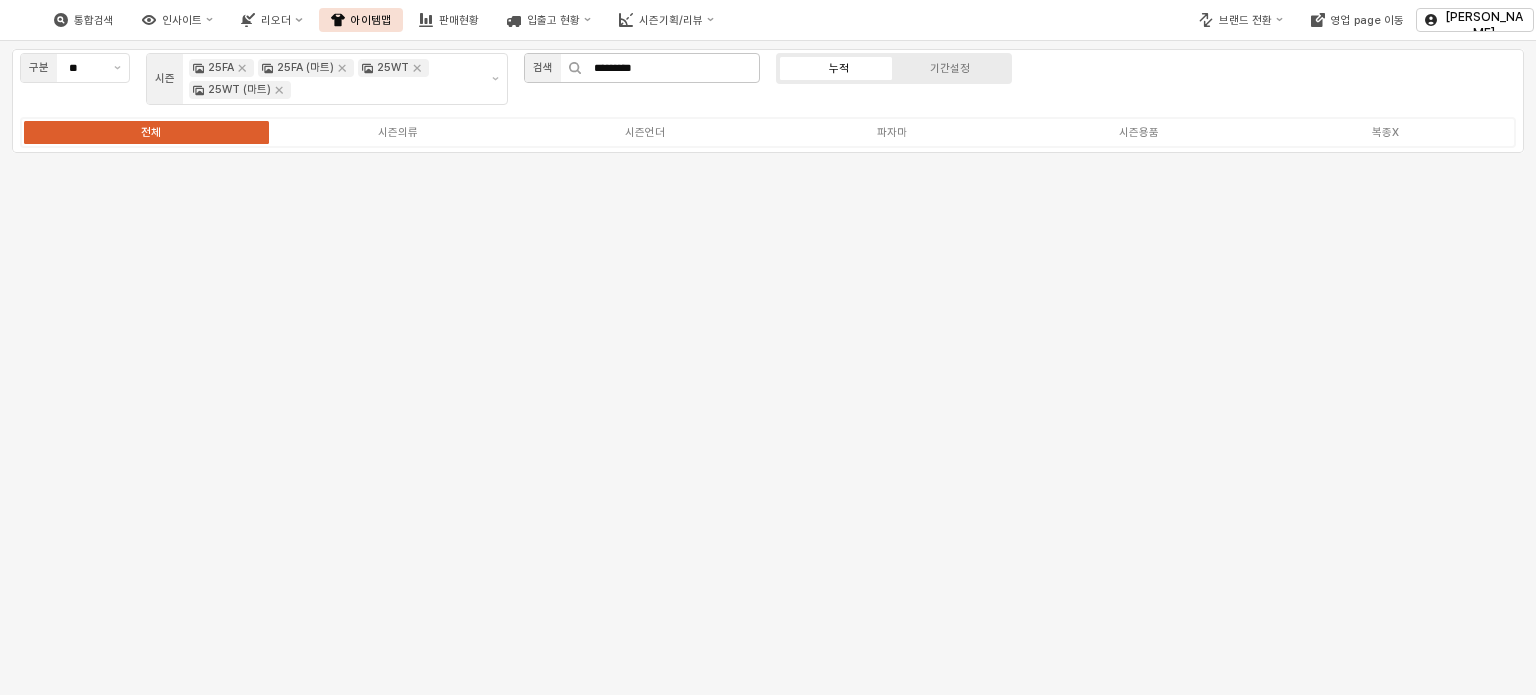 click 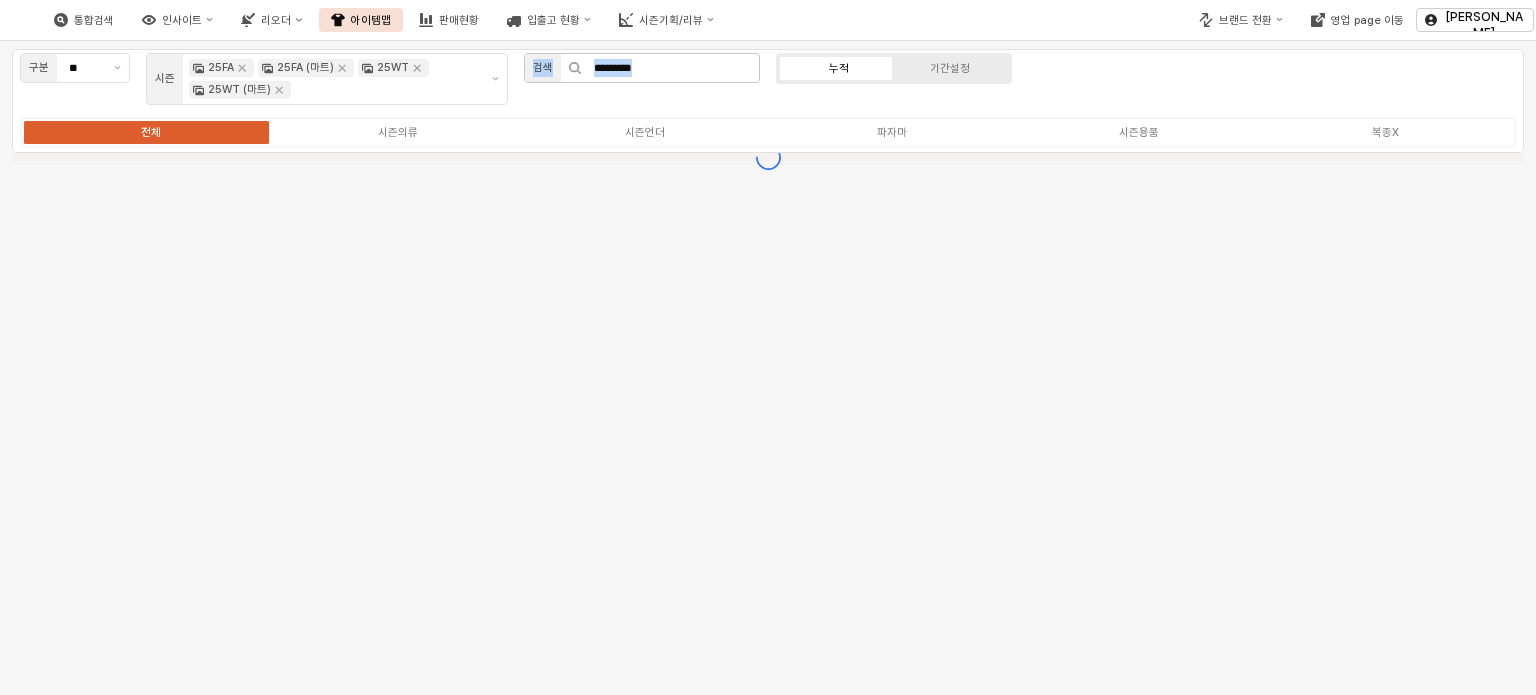 click 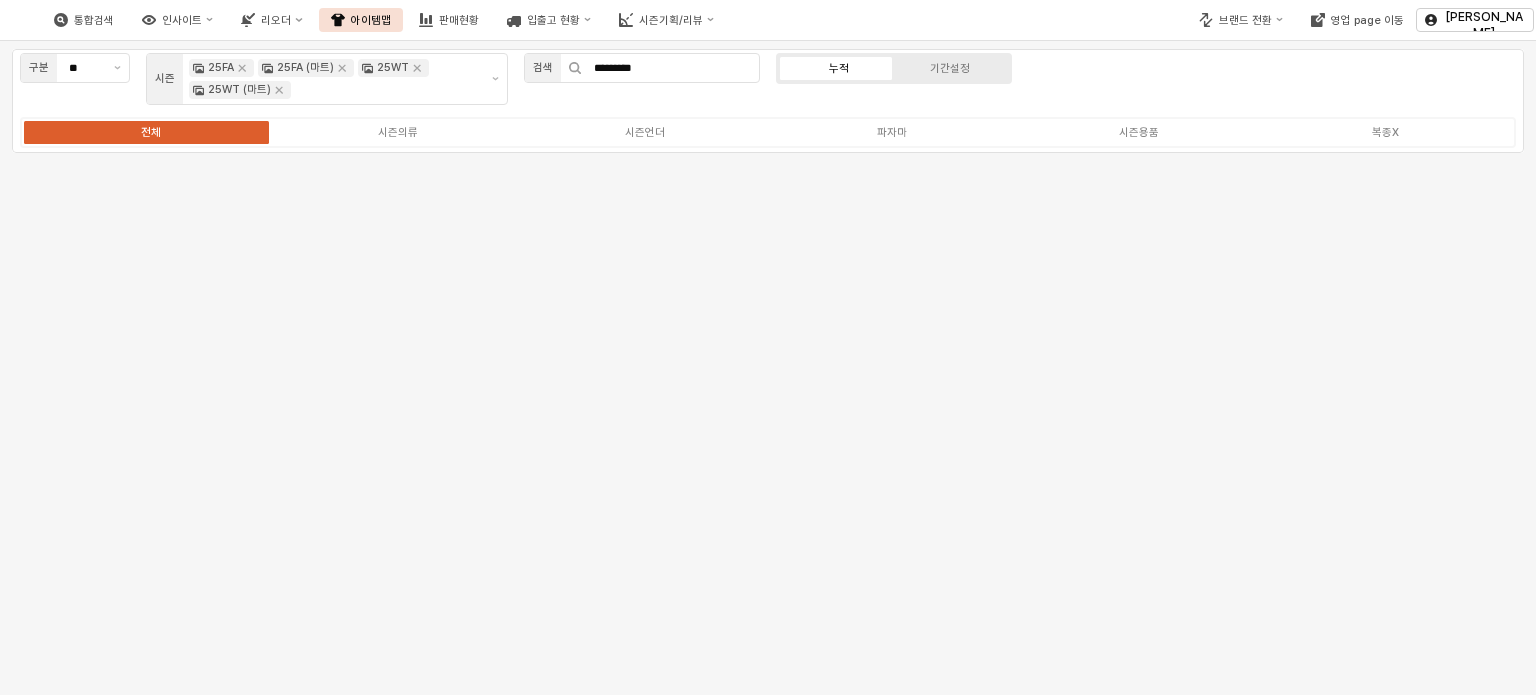 click on "구분 ** 시즌 25FA 25FA (마트) 25WT 25WT (마트) 검색 ********* 누적 기간설정 전체 시즌의류 시즌언더 파자마 시즌용품 복종X" at bounding box center (768, 368) 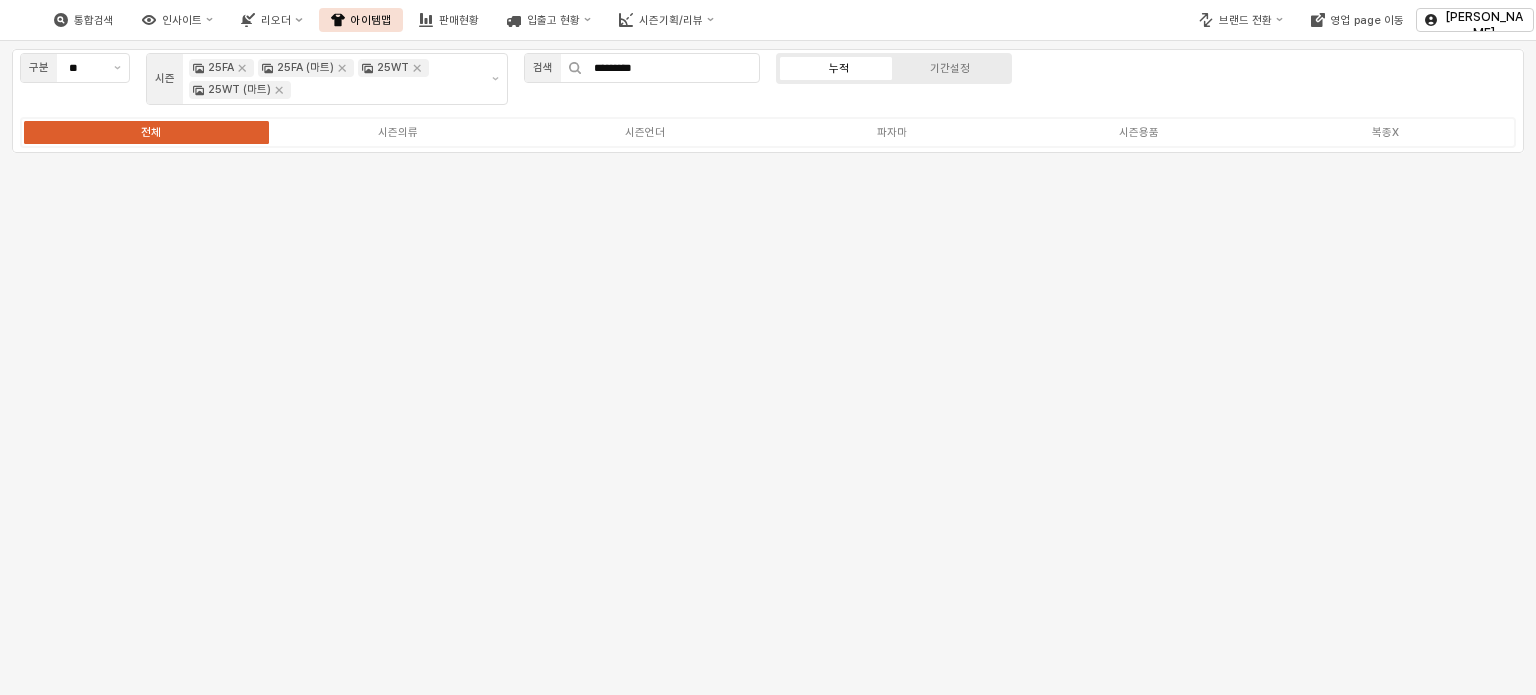 click on "구분 ** 시즌 25FA 25FA (마트) 25WT 25WT (마트) 검색 ********* 누적 기간설정 전체 시즌의류 시즌언더 파자마 시즌용품 복종X" at bounding box center [768, 368] 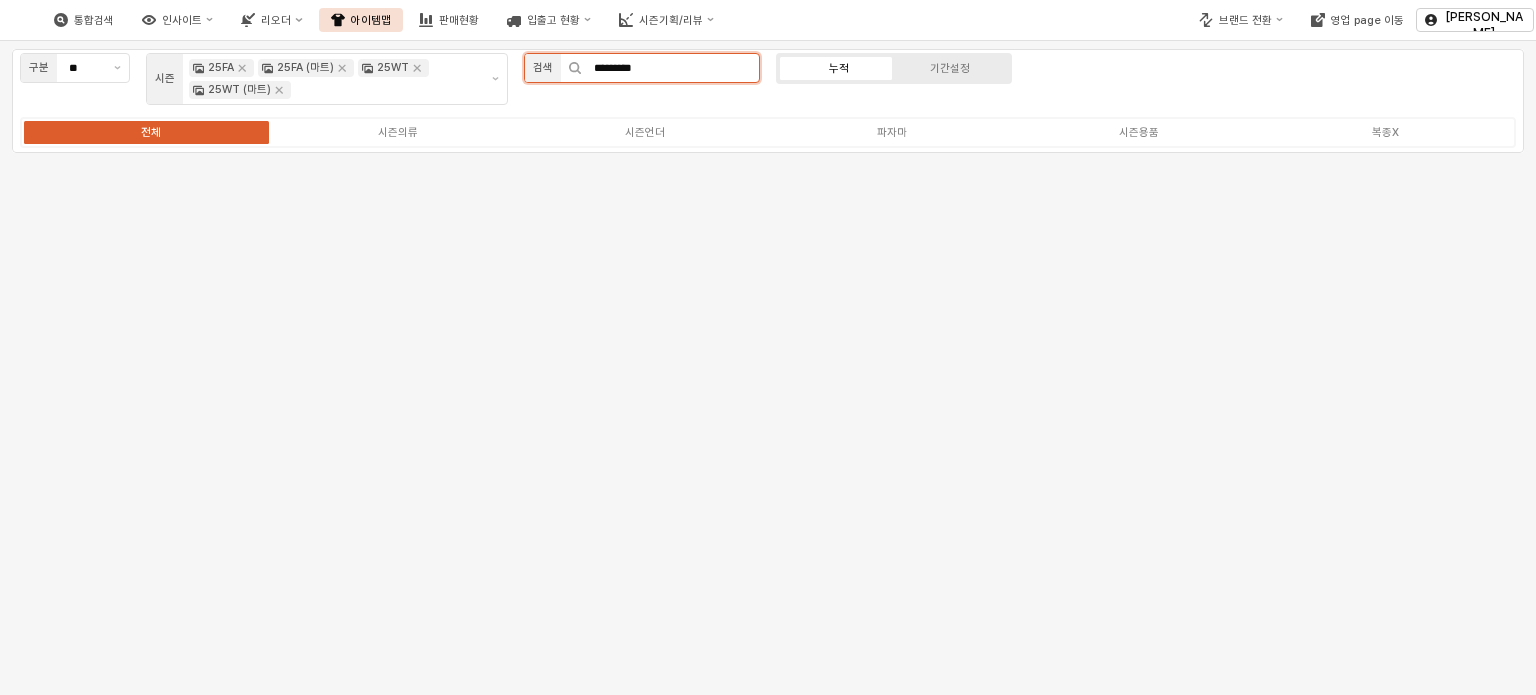 click on "*********" at bounding box center (670, 68) 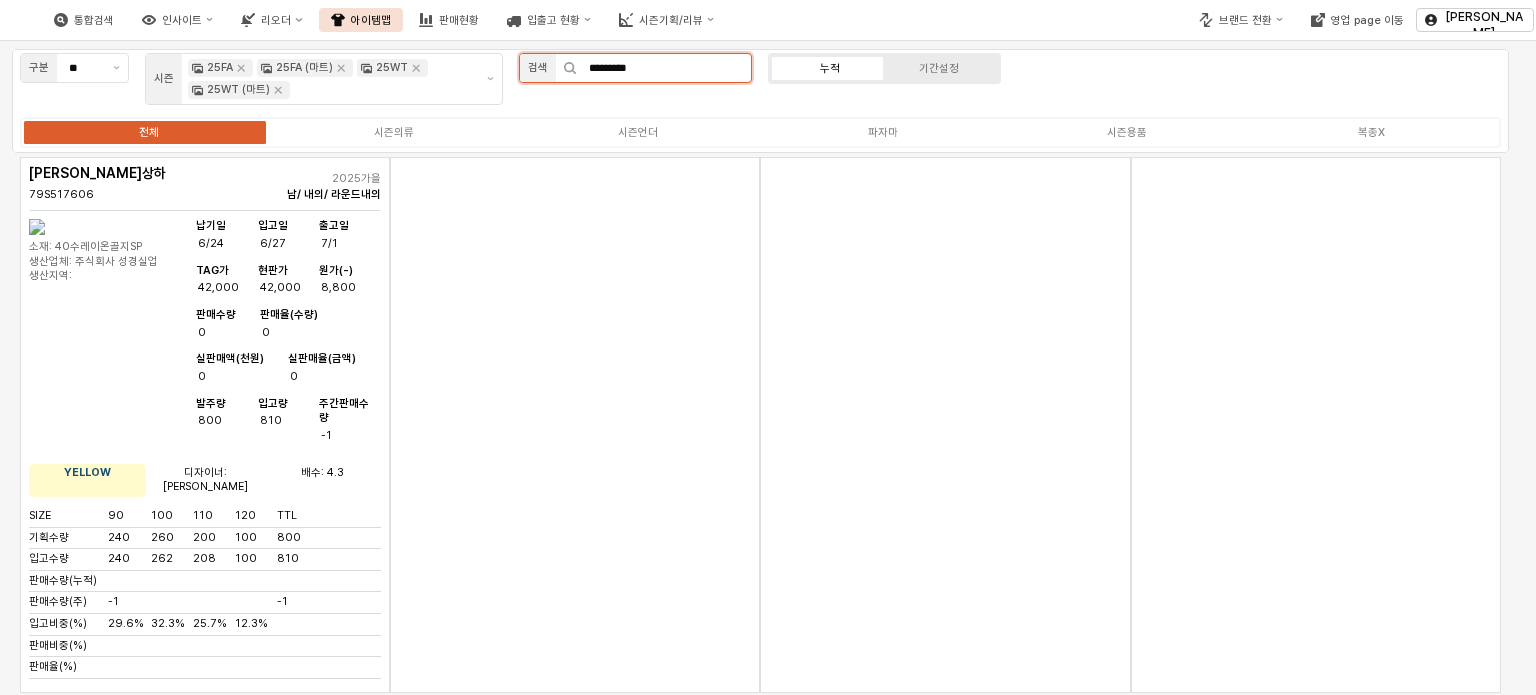 drag, startPoint x: 664, startPoint y: 63, endPoint x: 504, endPoint y: 65, distance: 160.0125 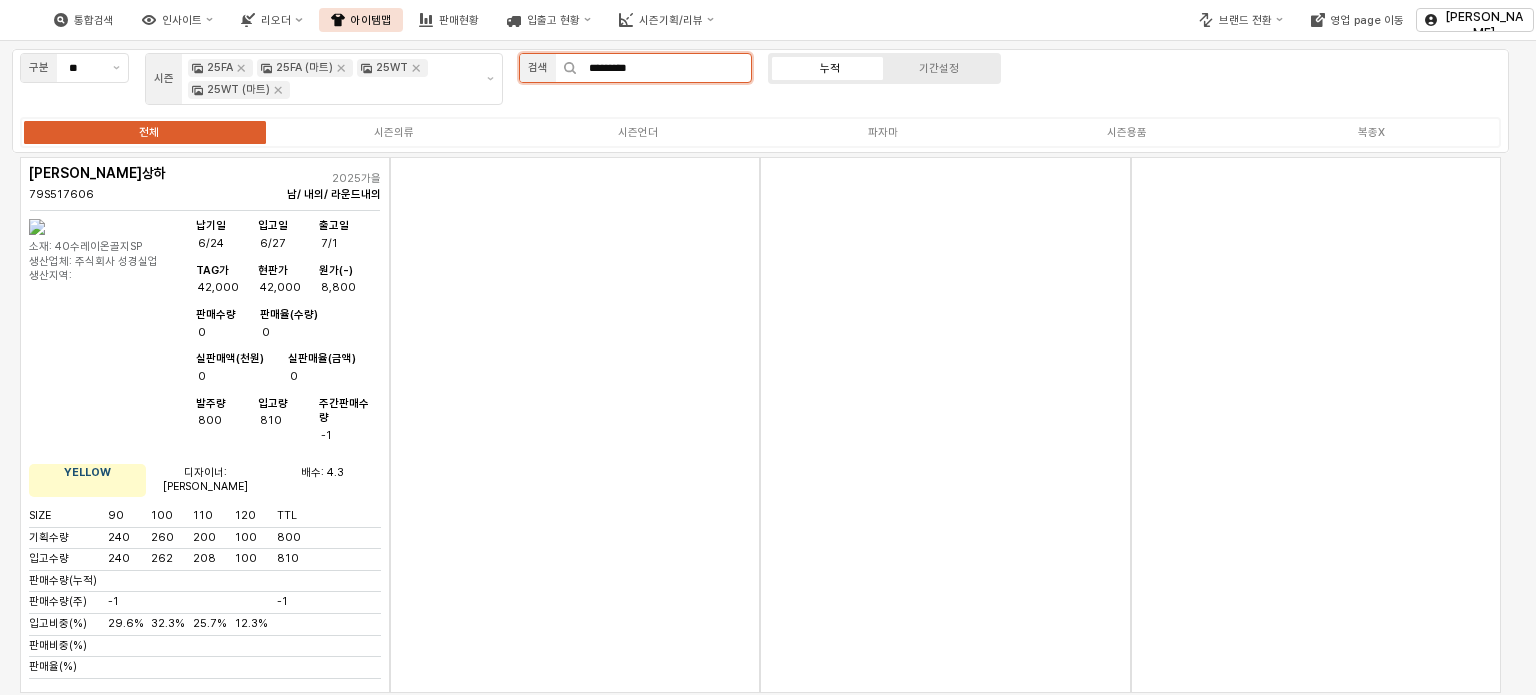 click on "*********" at bounding box center (664, 68) 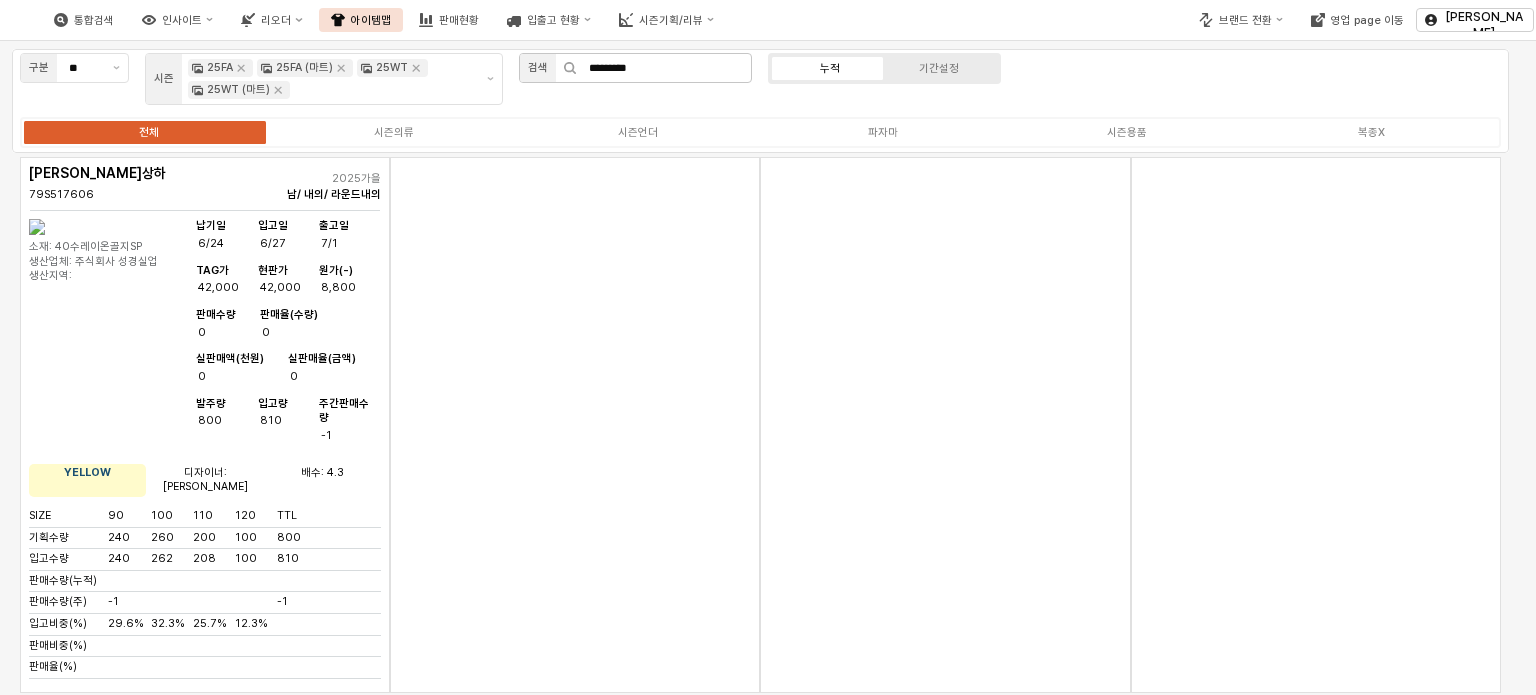 click 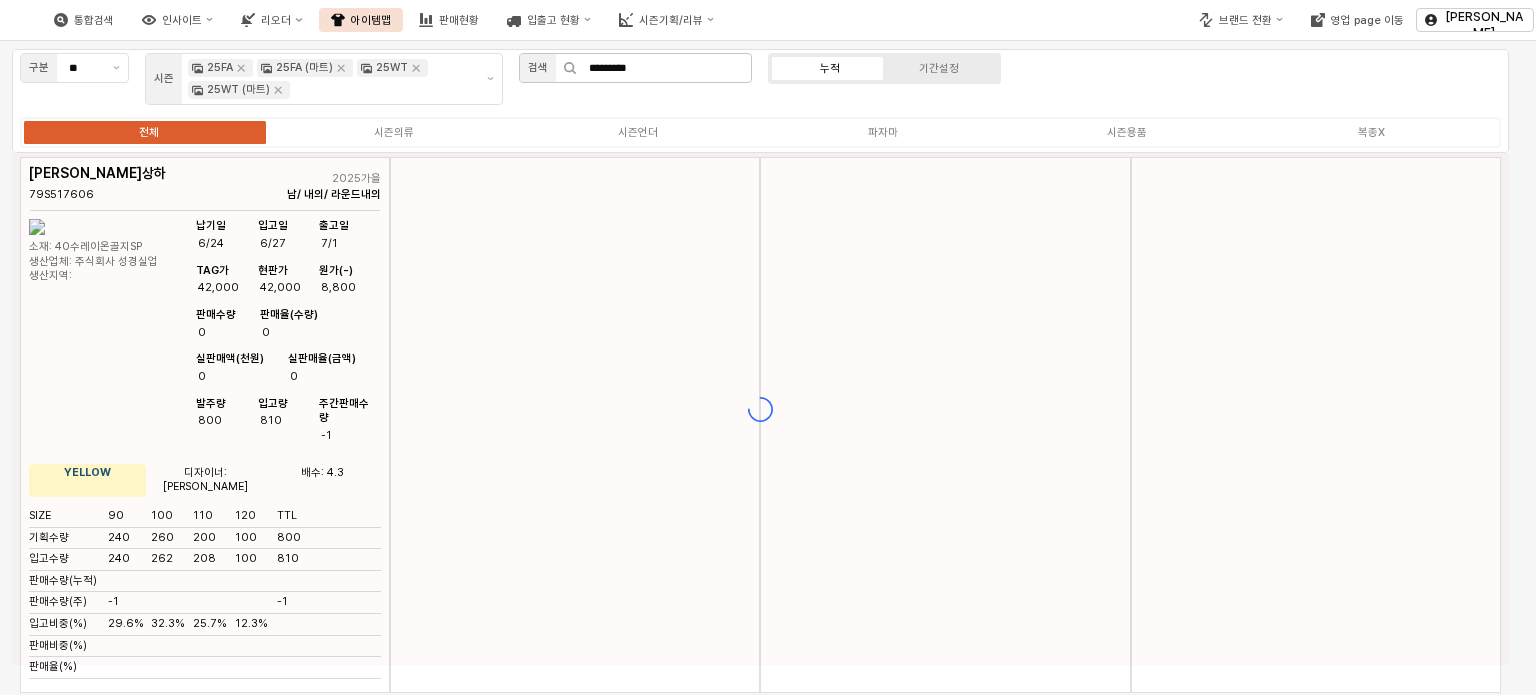 click 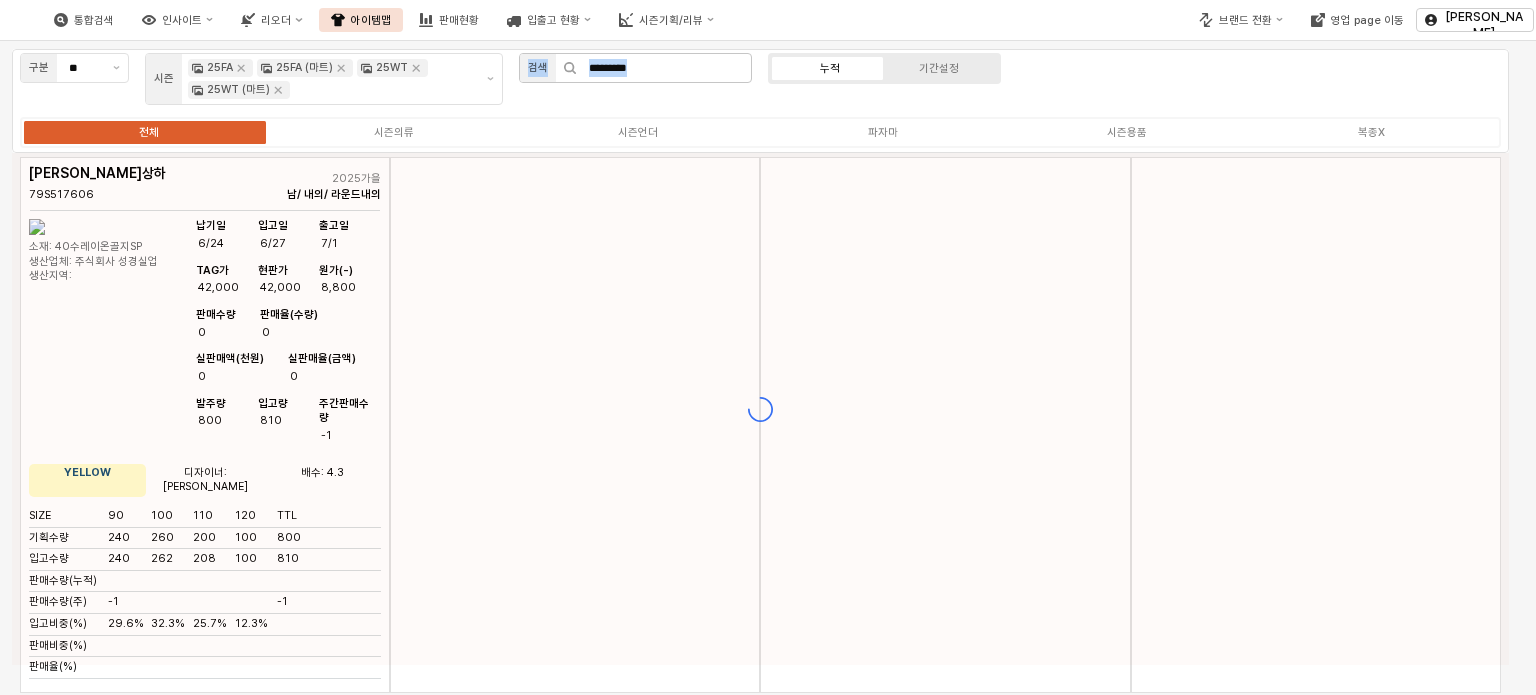 click 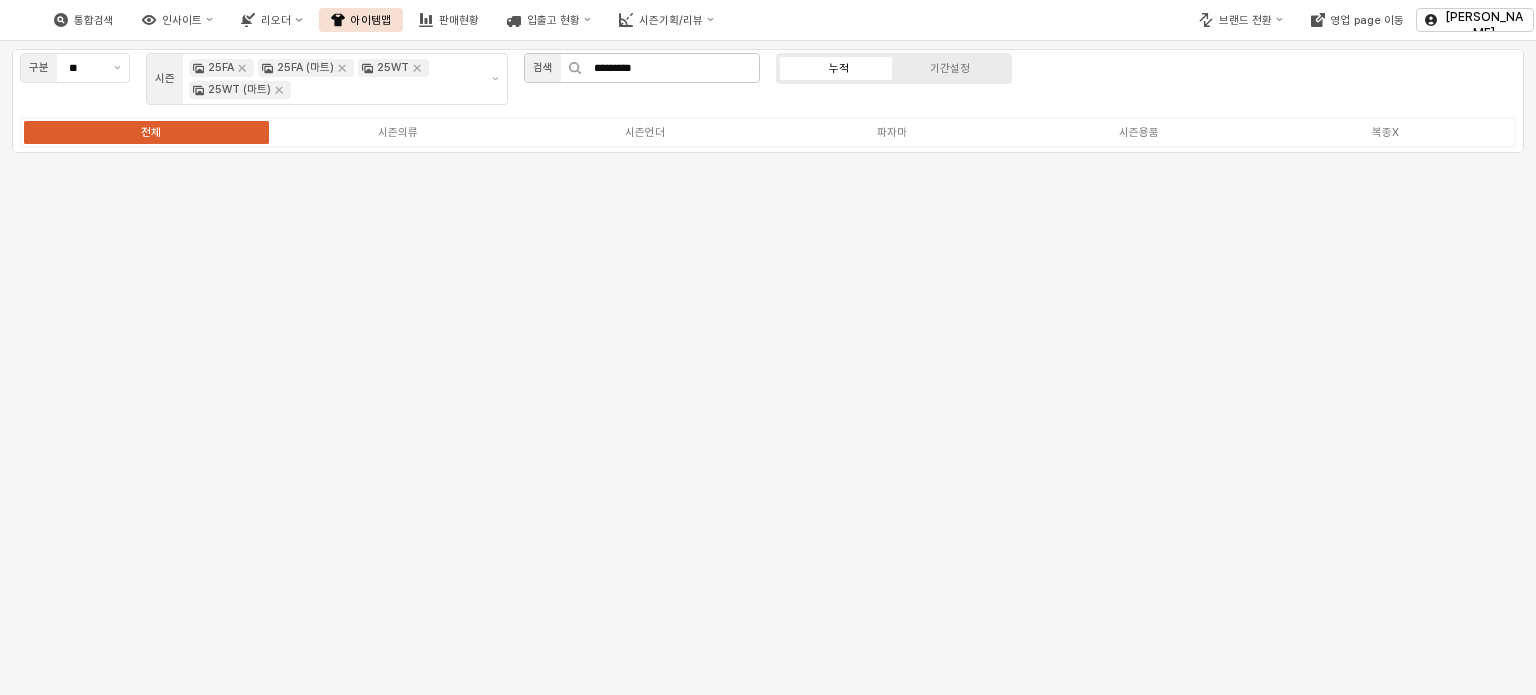 click 